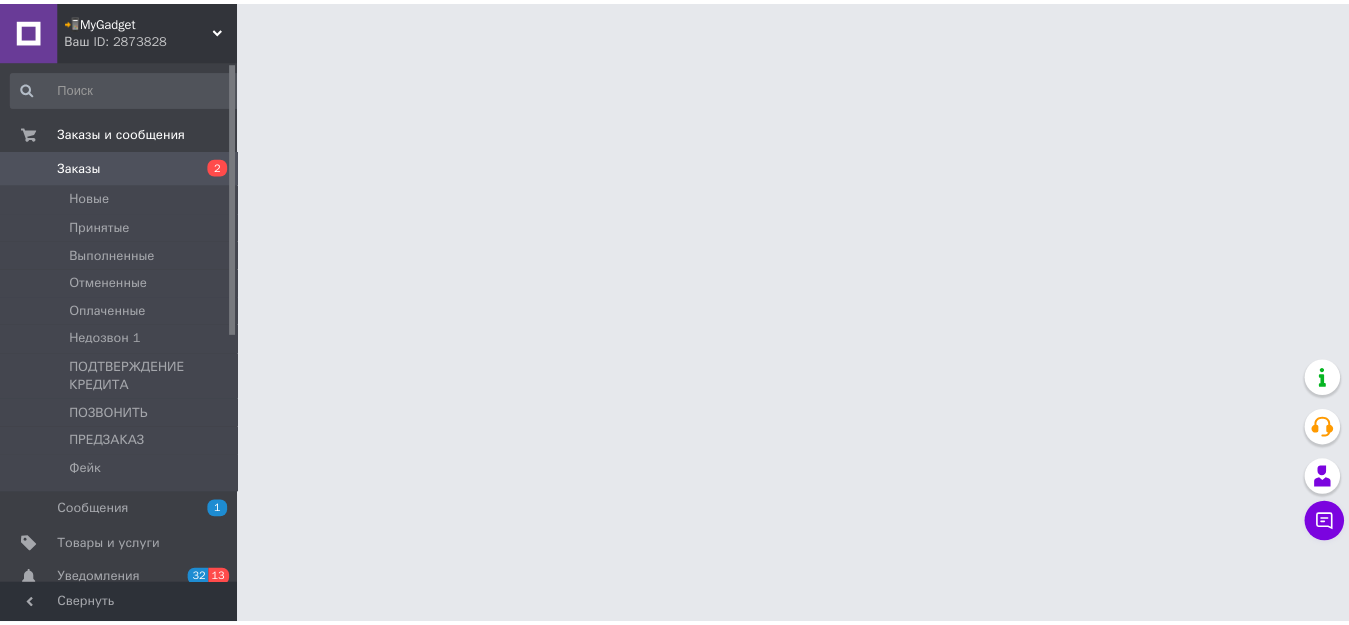 scroll, scrollTop: 0, scrollLeft: 0, axis: both 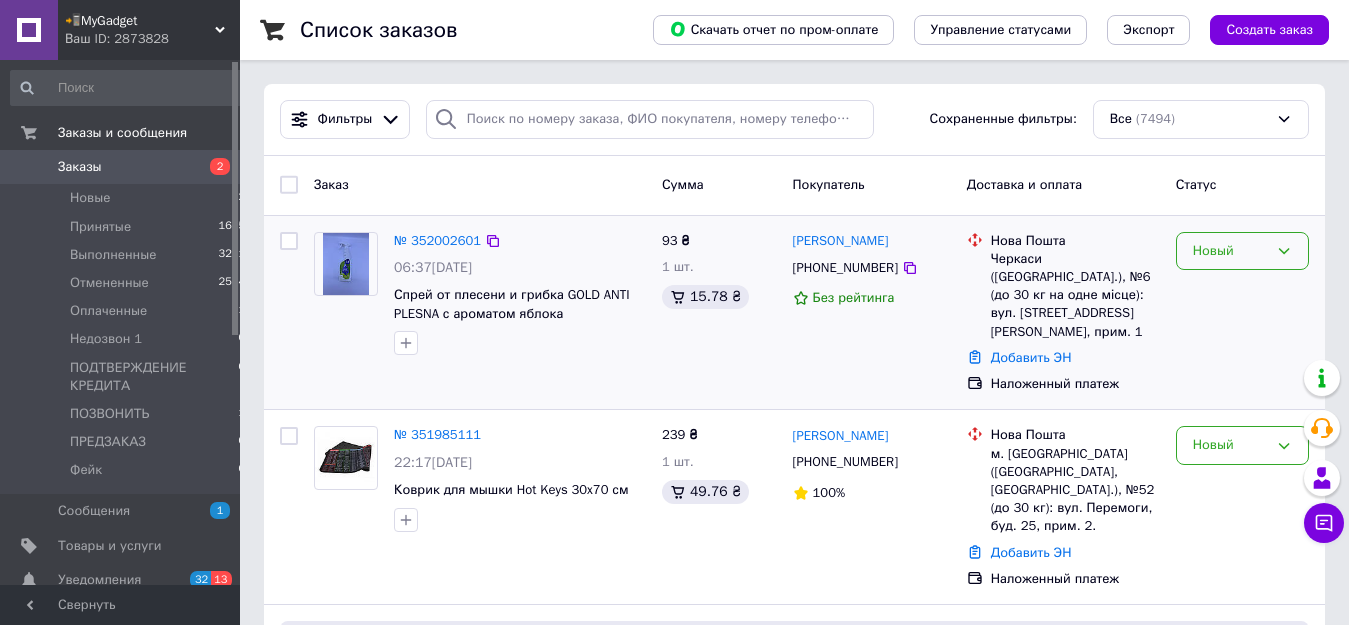 click on "Новый" at bounding box center (1242, 251) 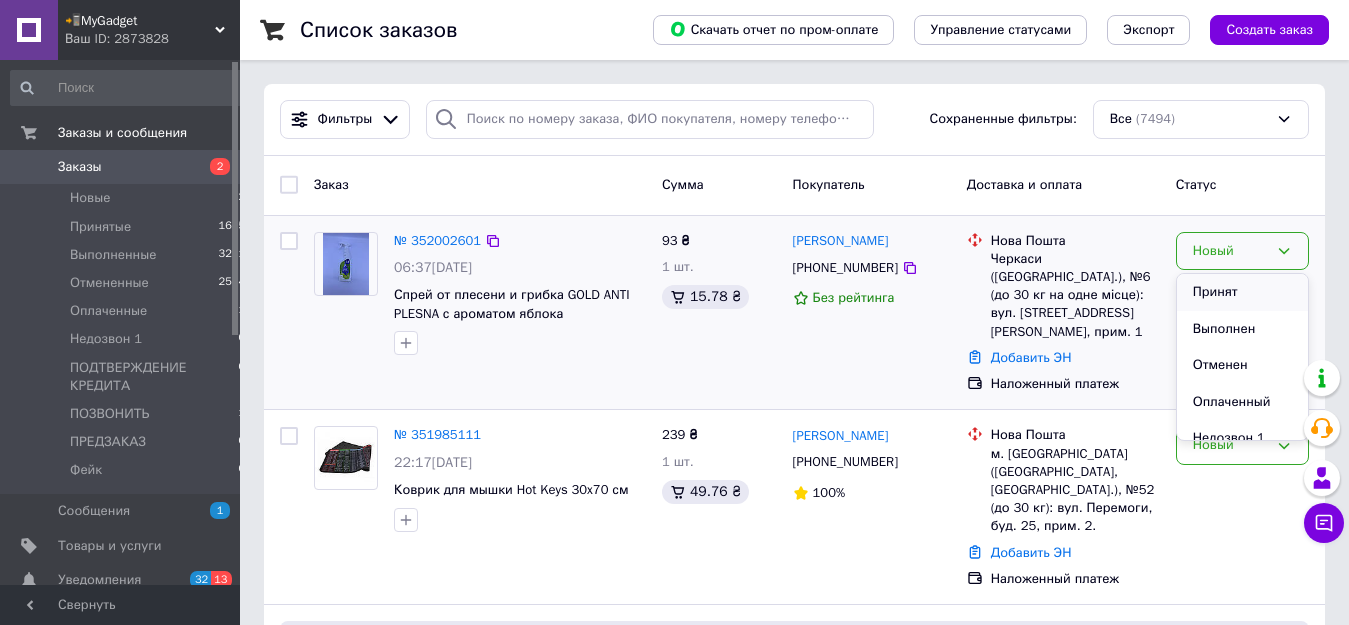 scroll, scrollTop: 205, scrollLeft: 0, axis: vertical 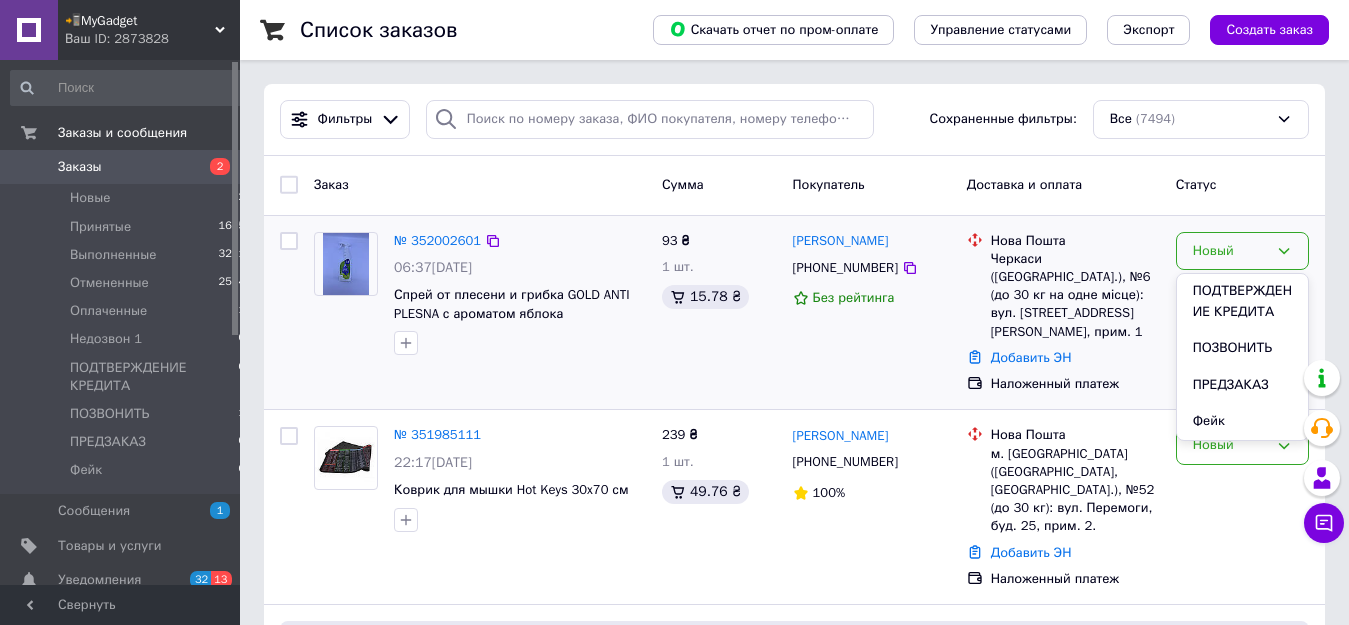 click on "ПОЗВОНИТЬ" at bounding box center (1242, 348) 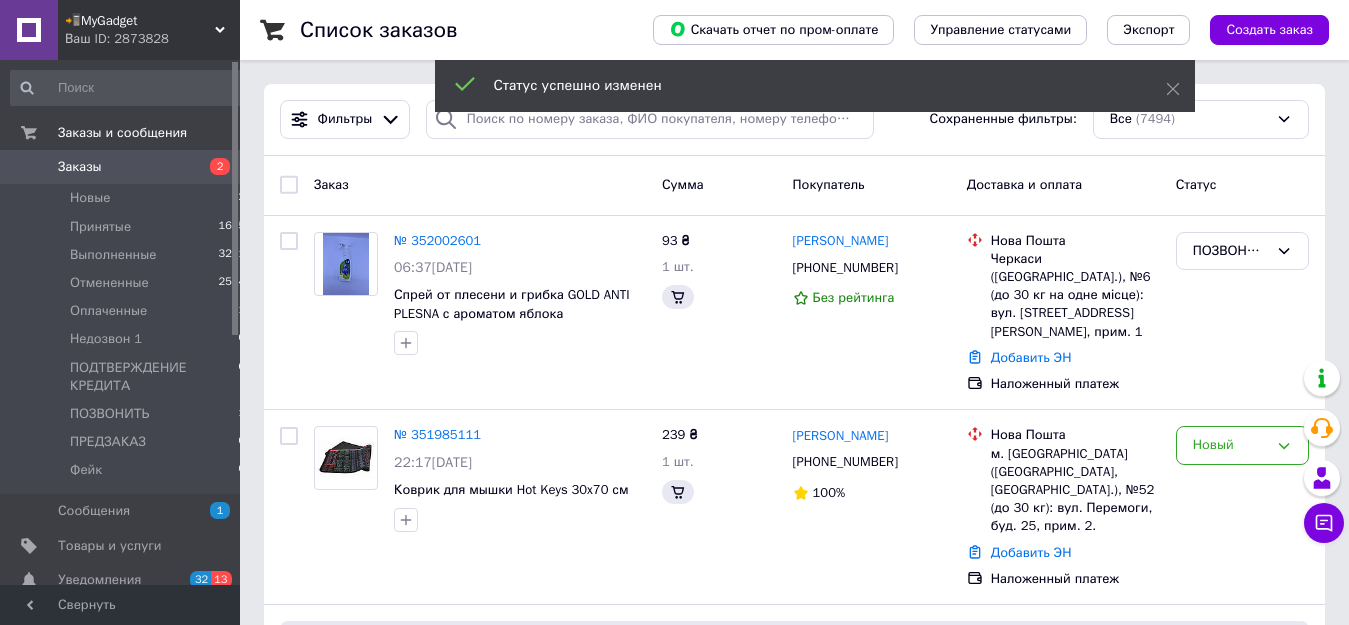 click on "Новый" at bounding box center [1230, 445] 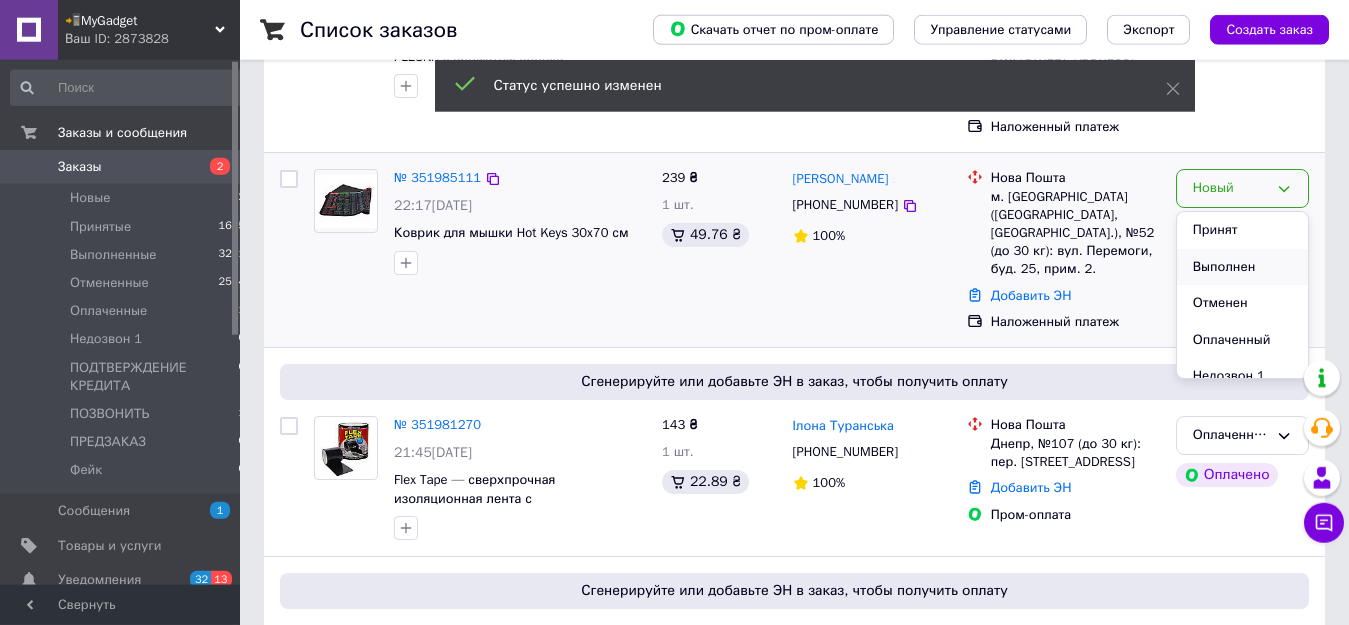 scroll, scrollTop: 408, scrollLeft: 0, axis: vertical 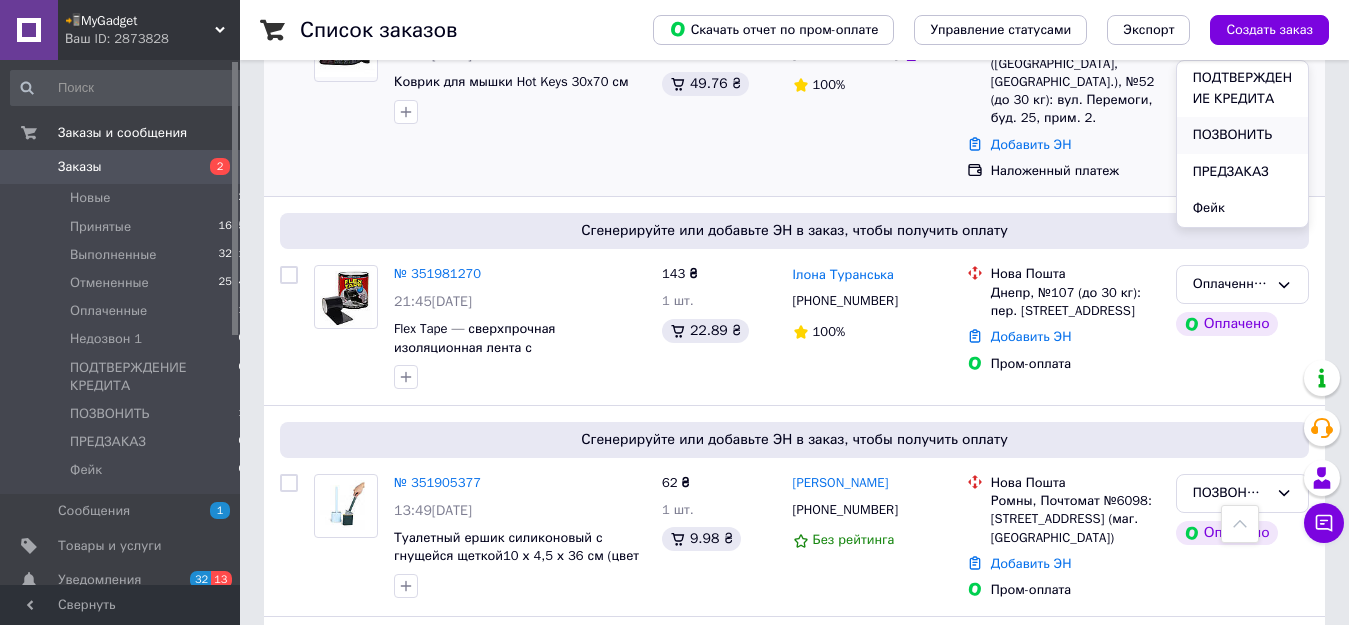 click on "ПОЗВОНИТЬ" at bounding box center [1242, 135] 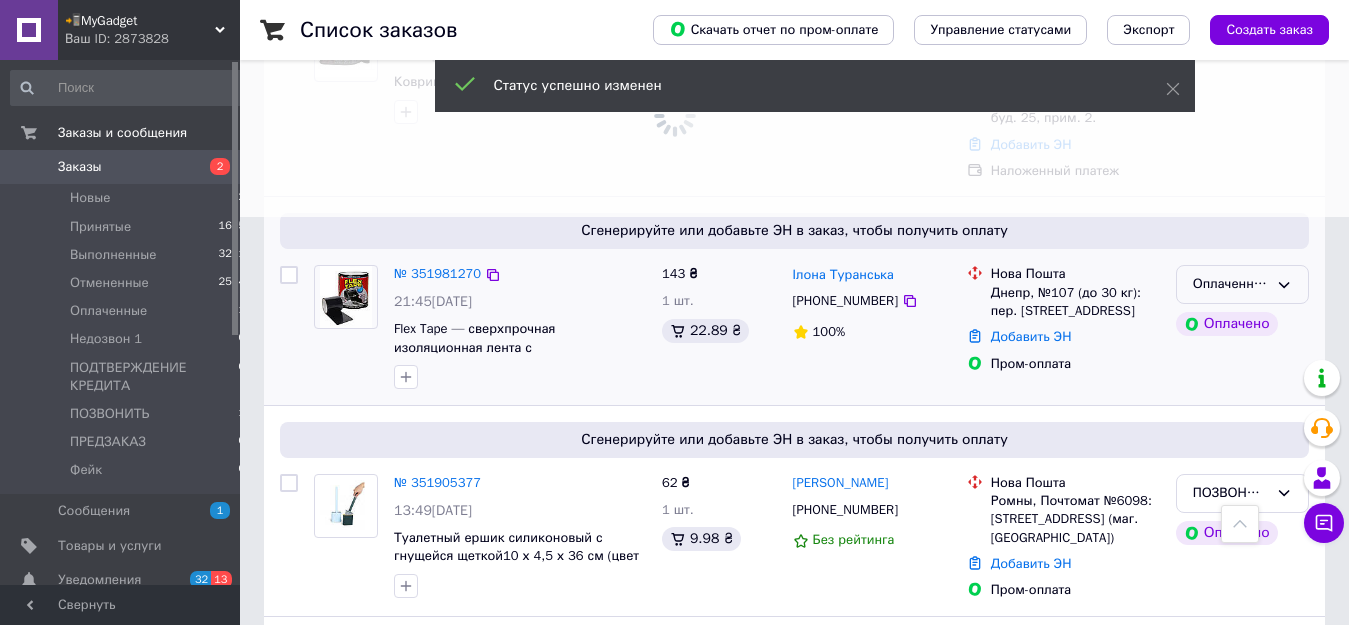 click on "Оплаченный" at bounding box center (1242, 284) 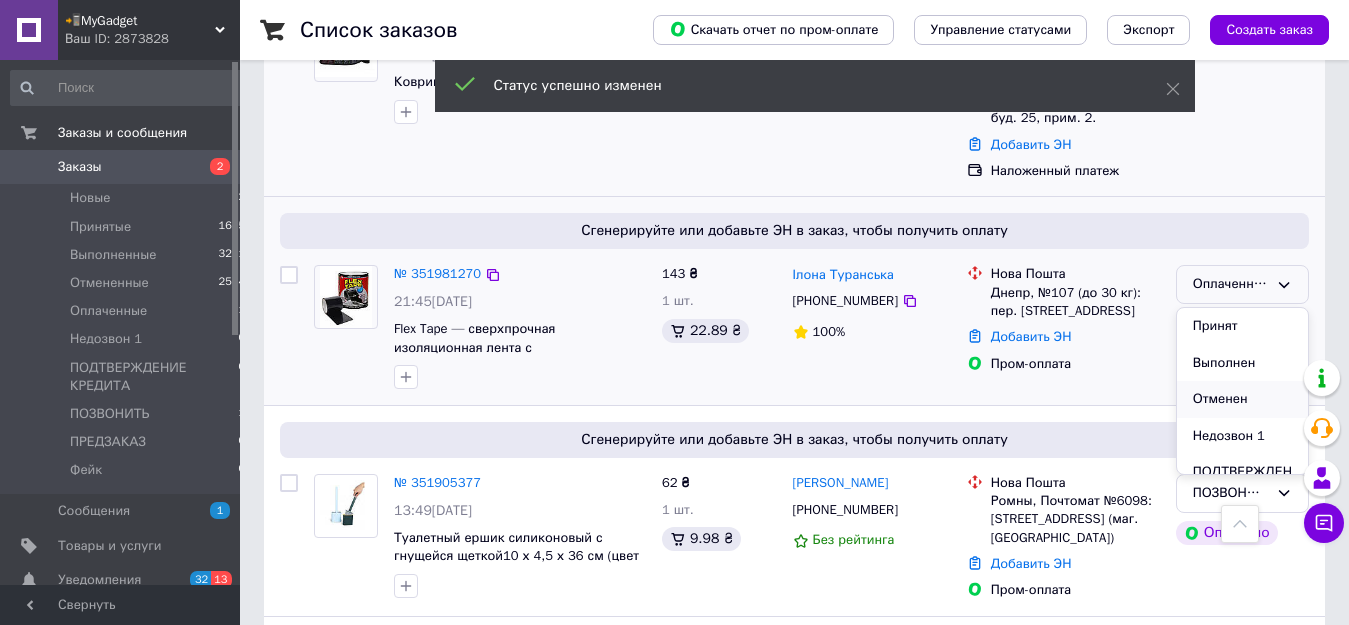scroll, scrollTop: 102, scrollLeft: 0, axis: vertical 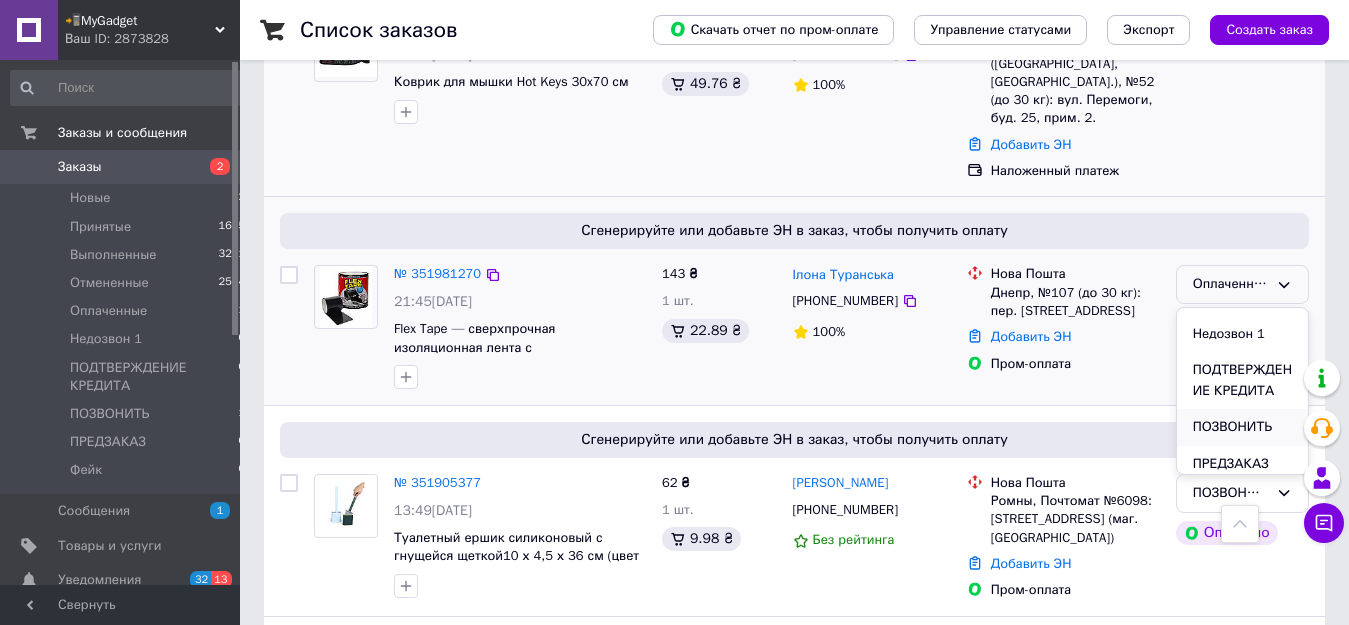 click on "ПОЗВОНИТЬ" at bounding box center [1242, 427] 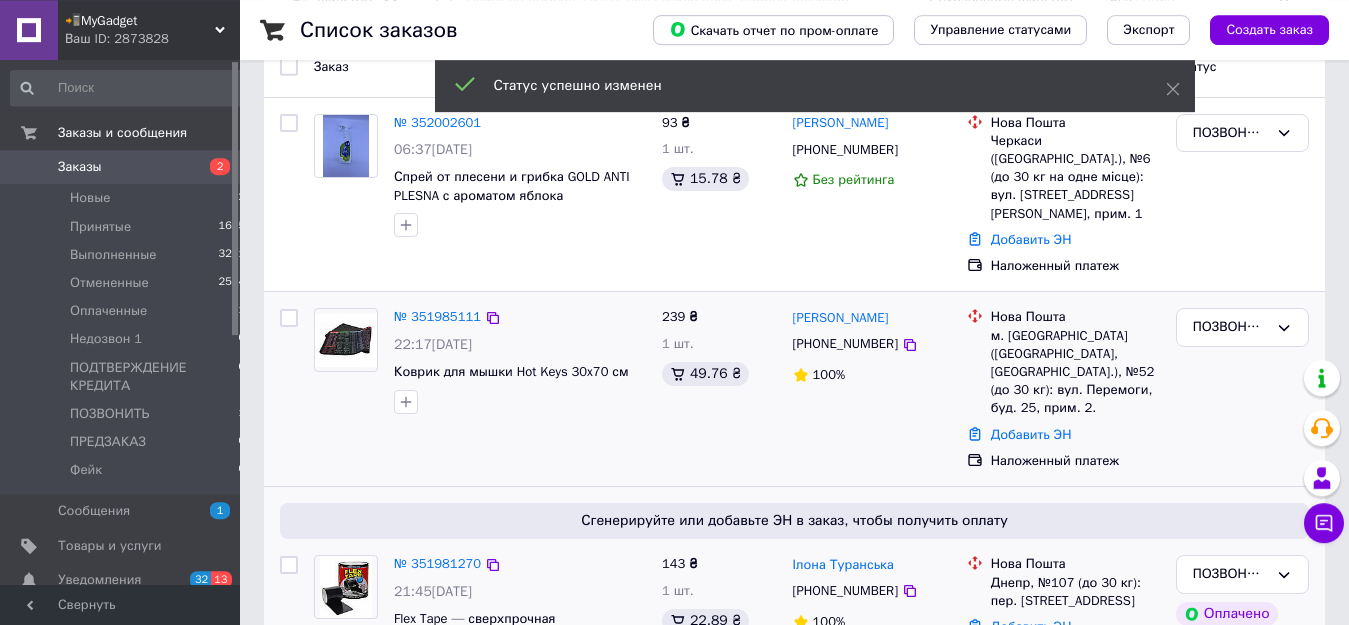 scroll, scrollTop: 0, scrollLeft: 0, axis: both 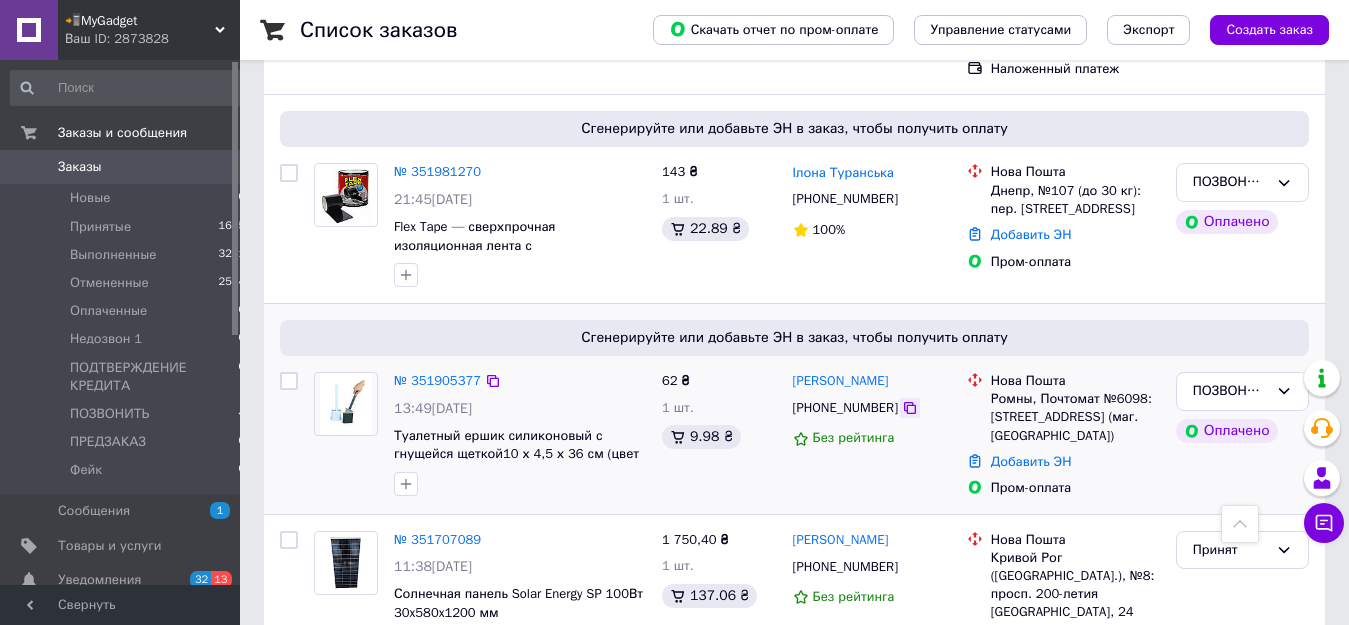 click 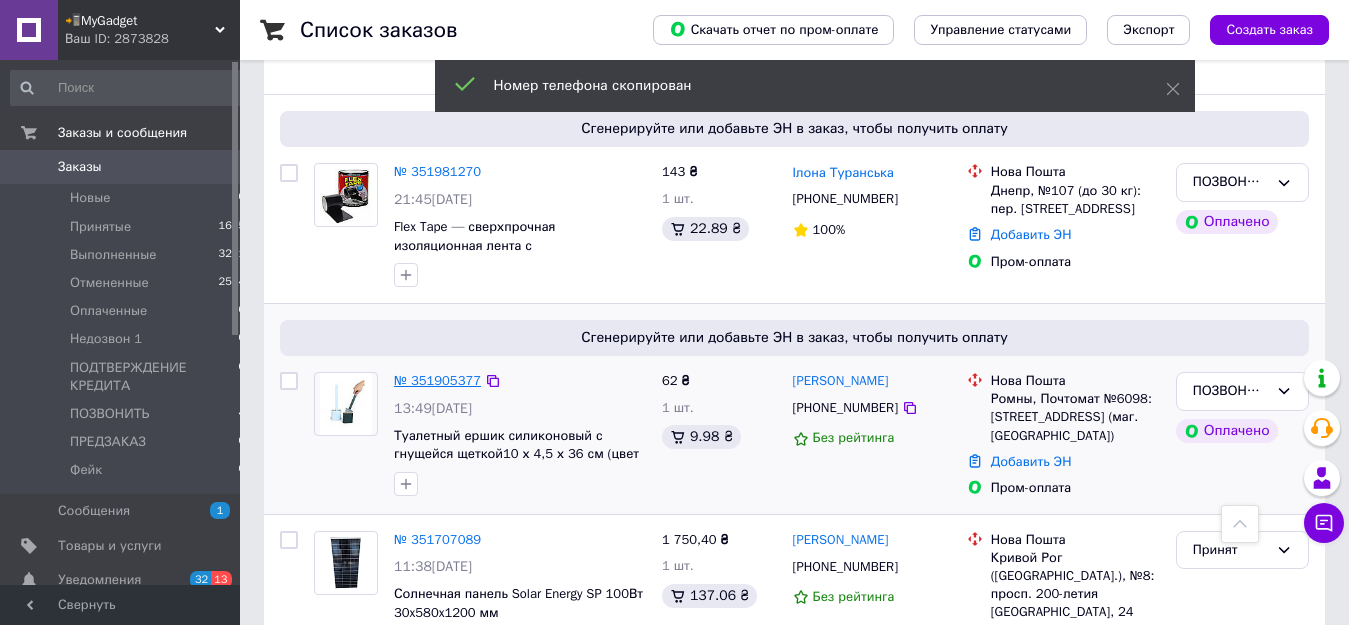 click on "№ 351905377" at bounding box center (437, 380) 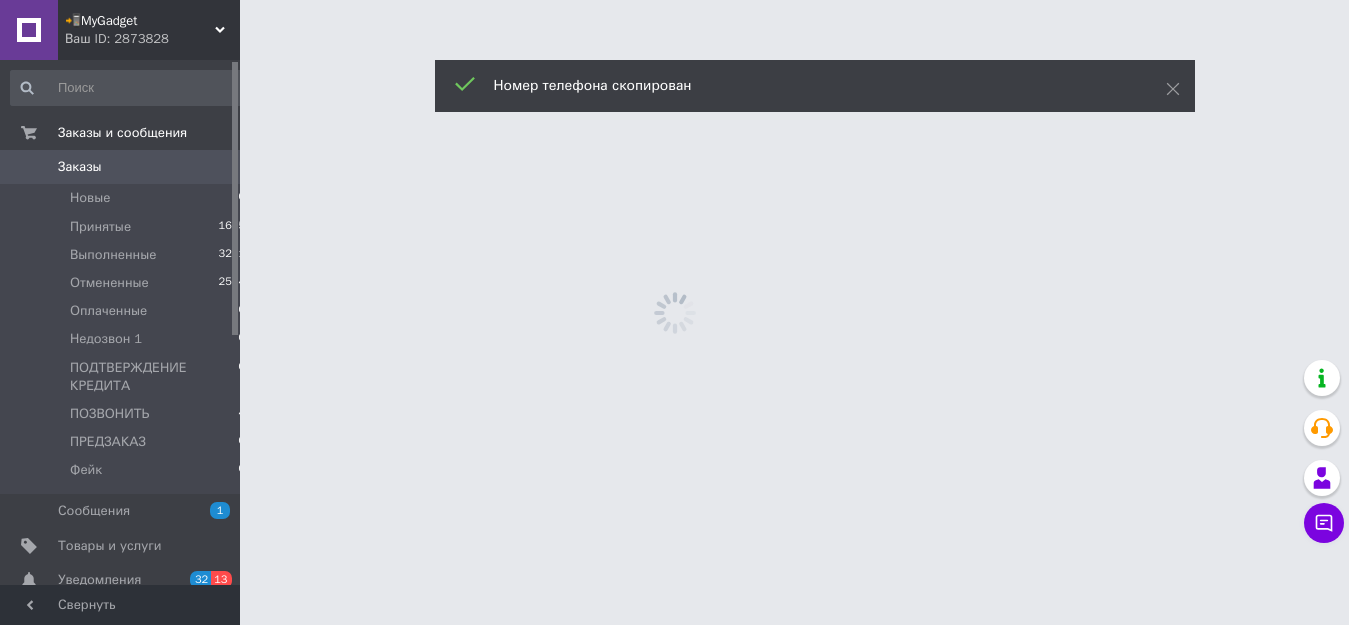 scroll, scrollTop: 0, scrollLeft: 0, axis: both 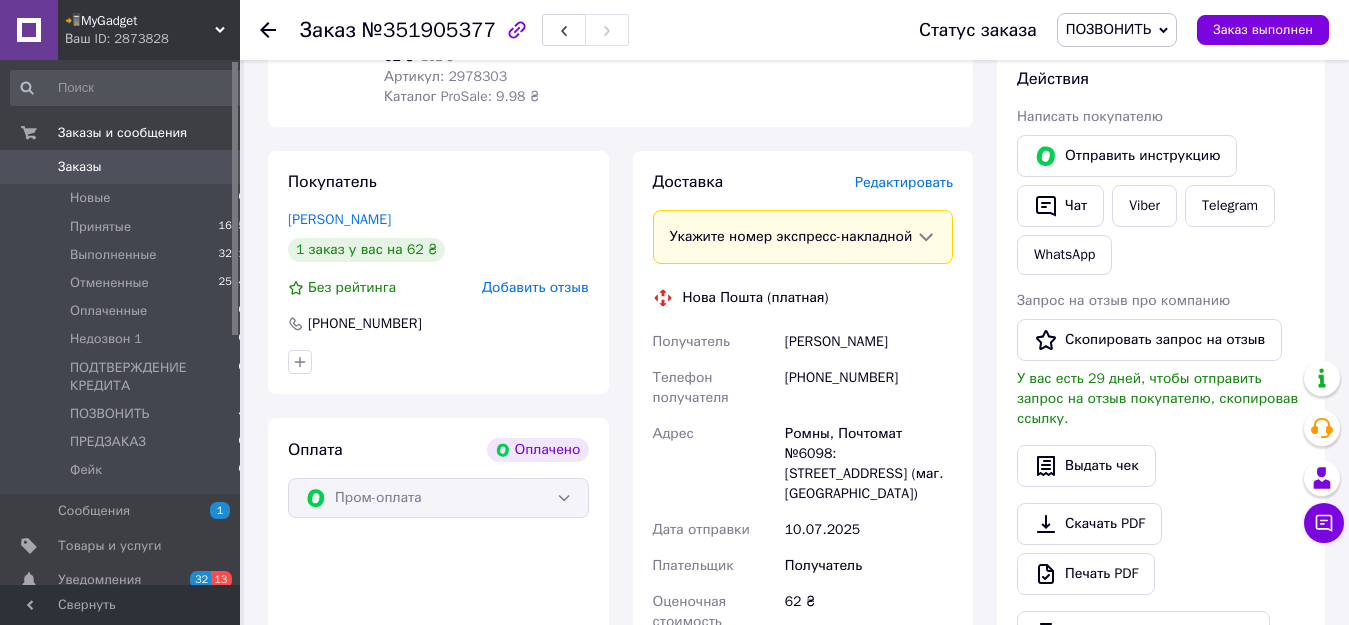 click on "[PHONE_NUMBER]" at bounding box center (869, 388) 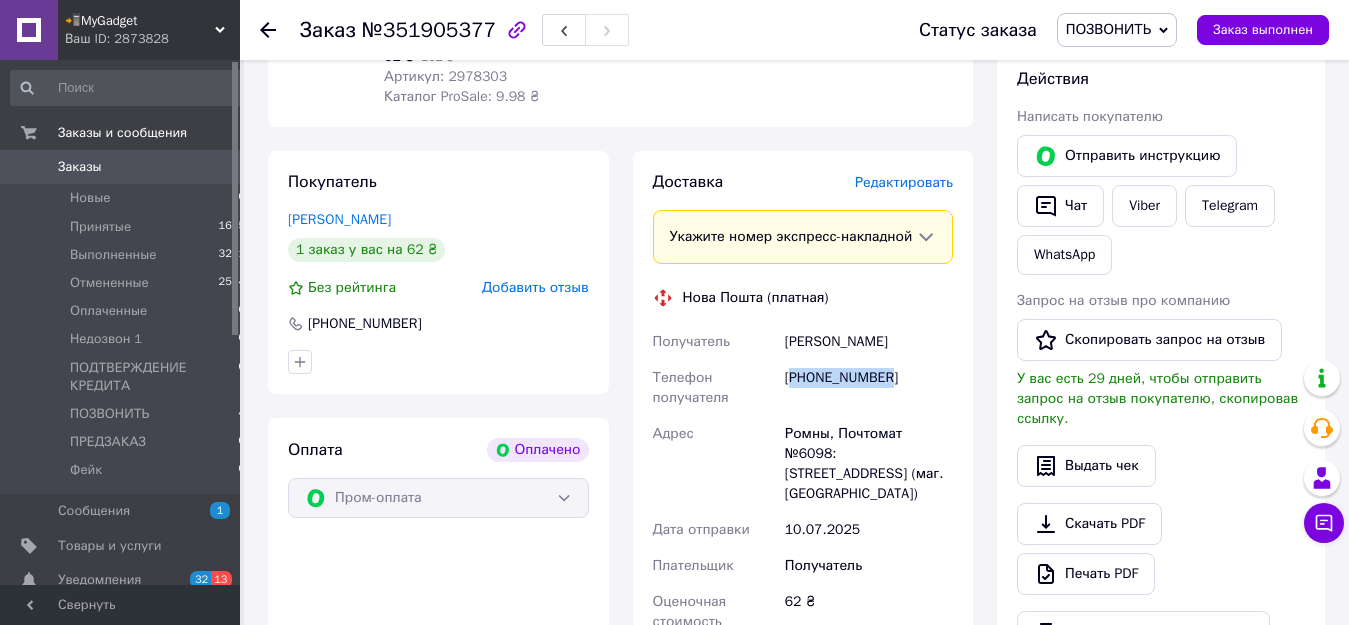 click on "[PHONE_NUMBER]" at bounding box center (869, 388) 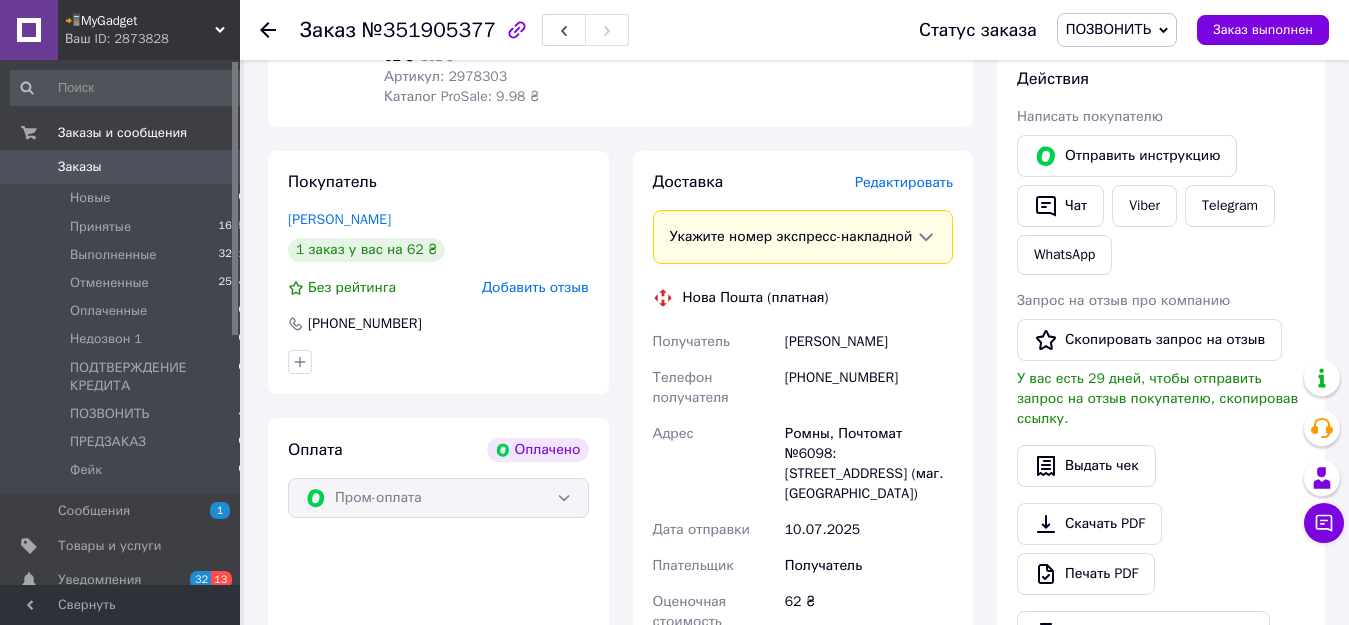 click on "[PERSON_NAME]" at bounding box center (869, 342) 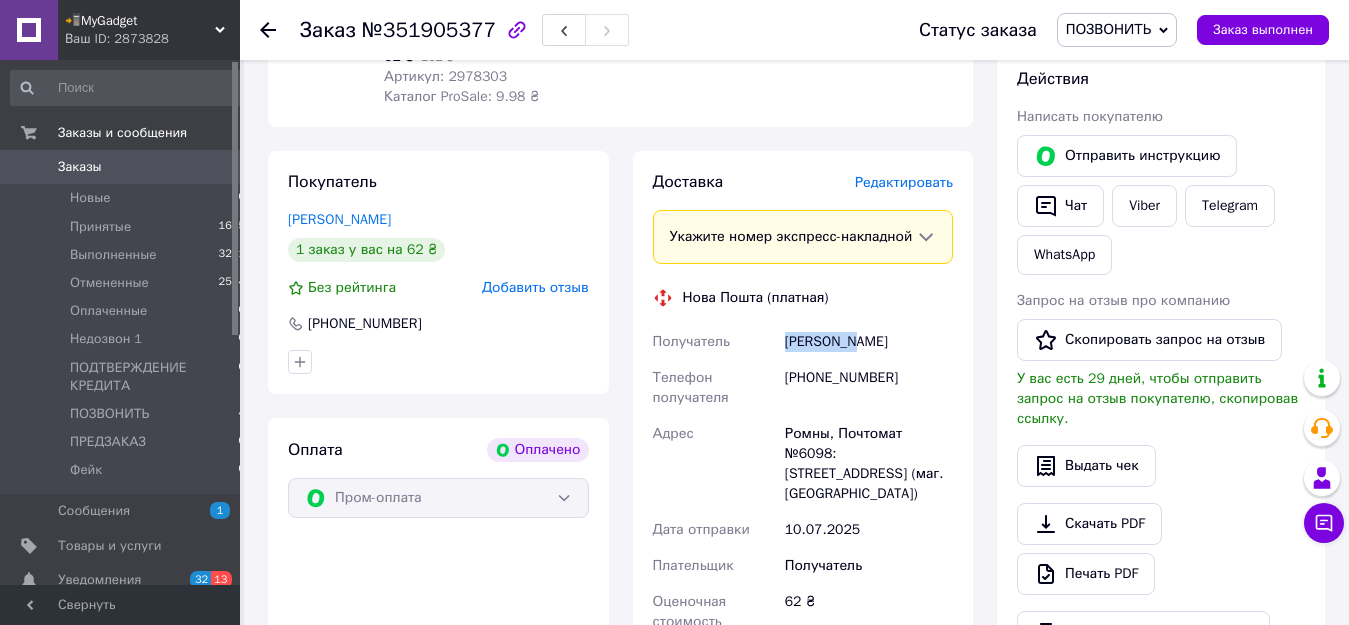 click on "[PERSON_NAME]" at bounding box center [869, 342] 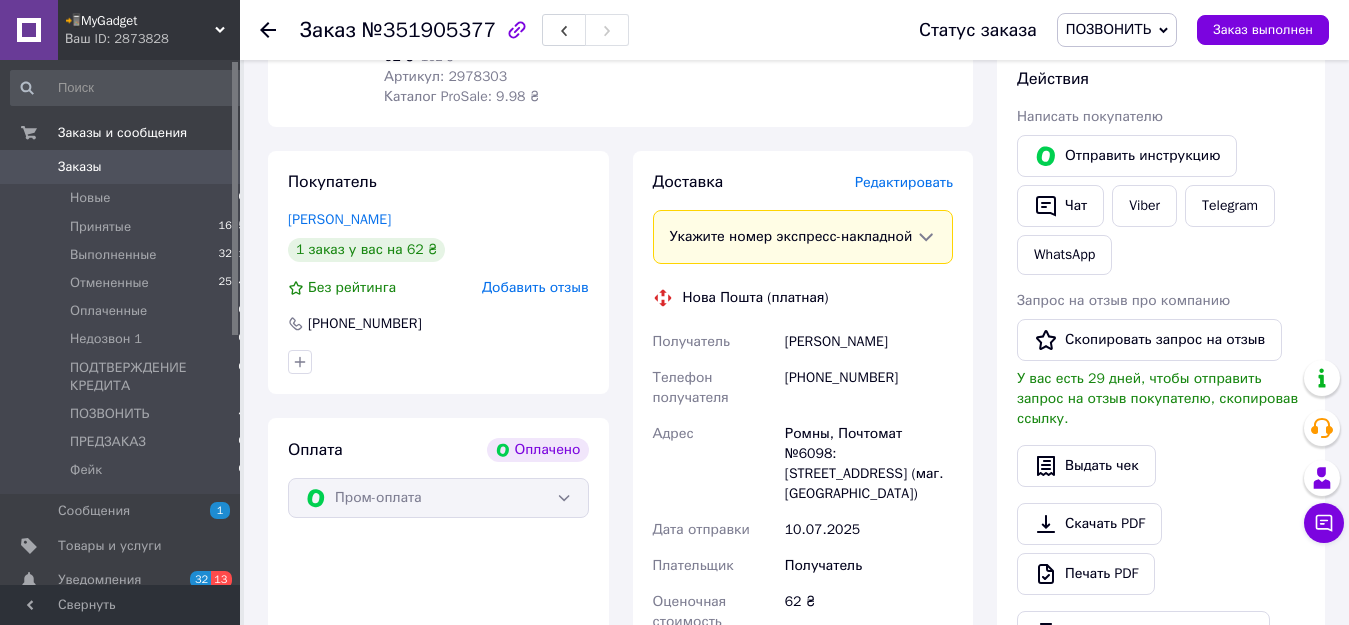 click on "[PERSON_NAME]" at bounding box center [869, 342] 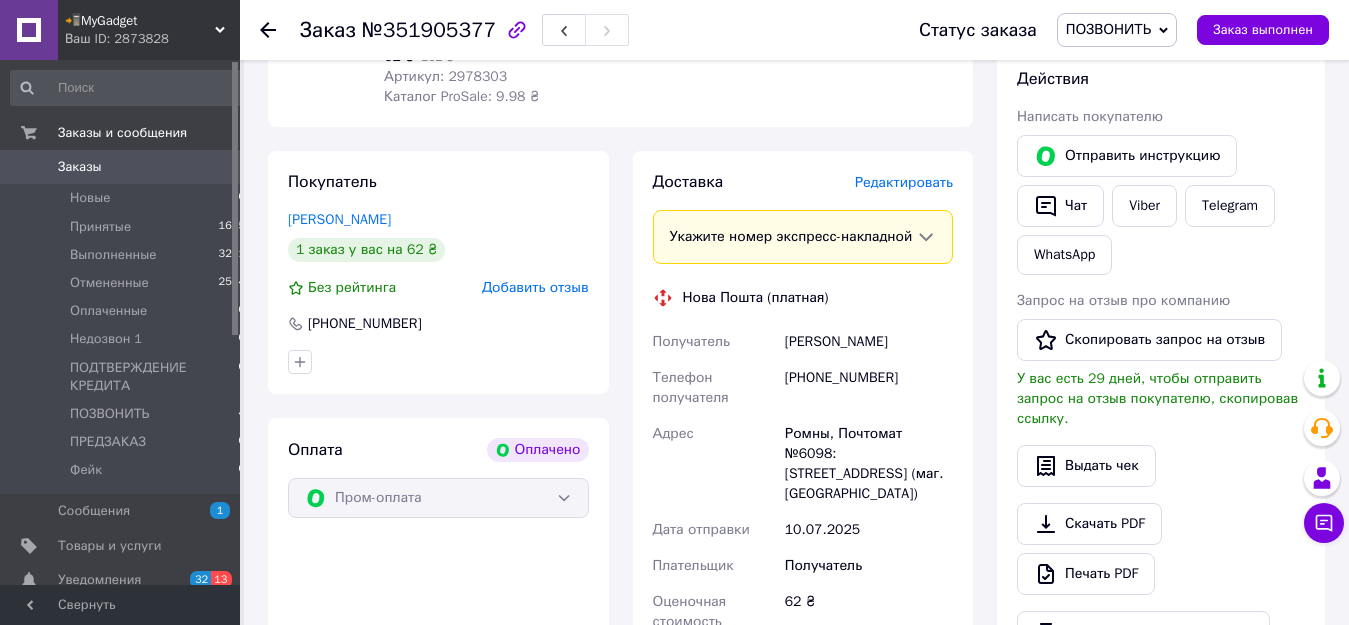 click on "Ромны, Почтомат №6098: [STREET_ADDRESS] (маг. [GEOGRAPHIC_DATA])" at bounding box center [869, 464] 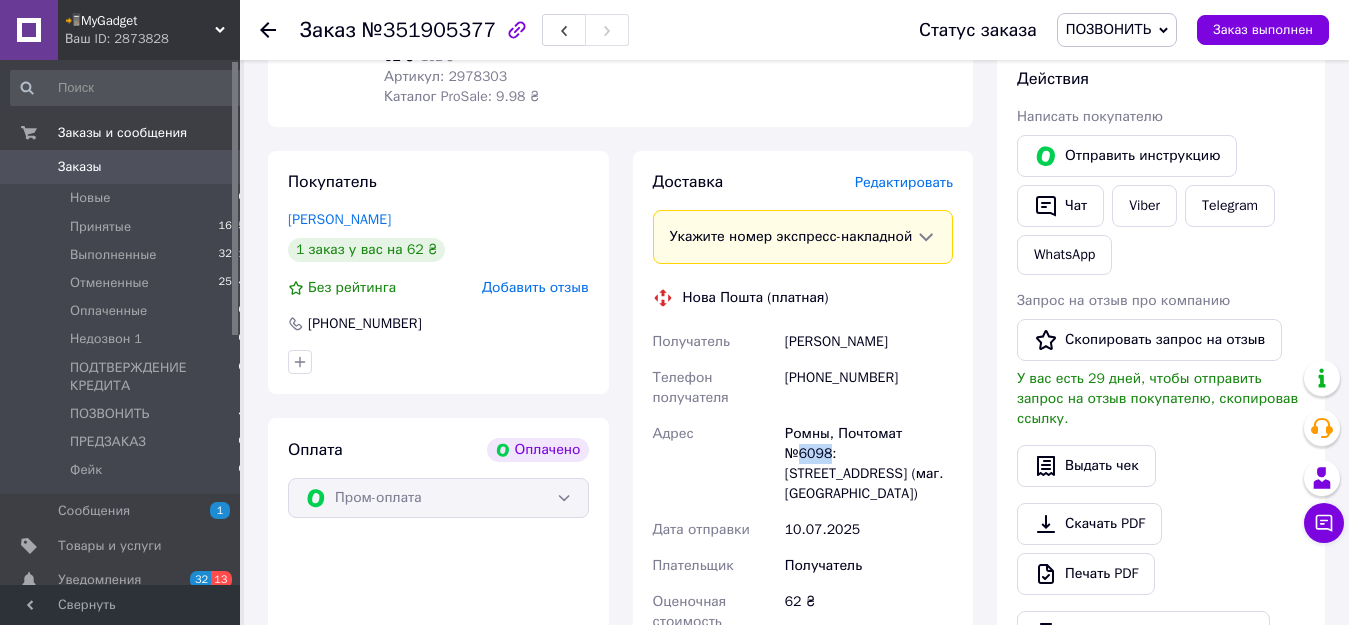 click on "Ромны, Почтомат №6098: [STREET_ADDRESS] (маг. [GEOGRAPHIC_DATA])" at bounding box center [869, 464] 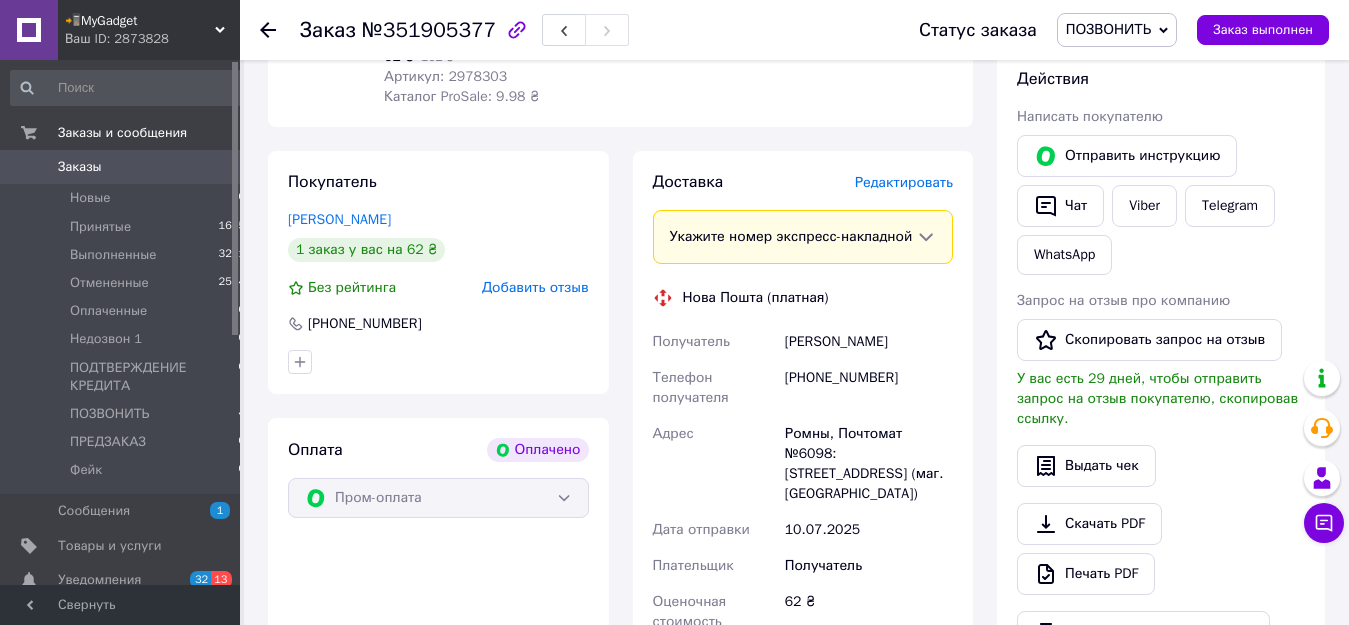 click on "Доставка Редактировать Укажите номер экспресс-накладной Обязательно введите номер экспресс-накладной,
если создавали ее не на этой странице. В случае,
если номер ЭН не будет добавлен, мы не сможем
выплатить деньги за заказ Мобильный номер покупателя (из заказа) должен
соответствовать номеру получателя по накладной Нова Пошта (платная) Получатель [PERSON_NAME] Телефон получателя [PHONE_NUMBER] [PERSON_NAME], Почтомат №6098: [STREET_ADDRESS] (маг. АТБ) Дата отправки [DATE] Плательщик Получатель Оценочная стоимость 62 ₴ Передать номер или Сгенерировать ЭН Плательщик" at bounding box center (803, 502) 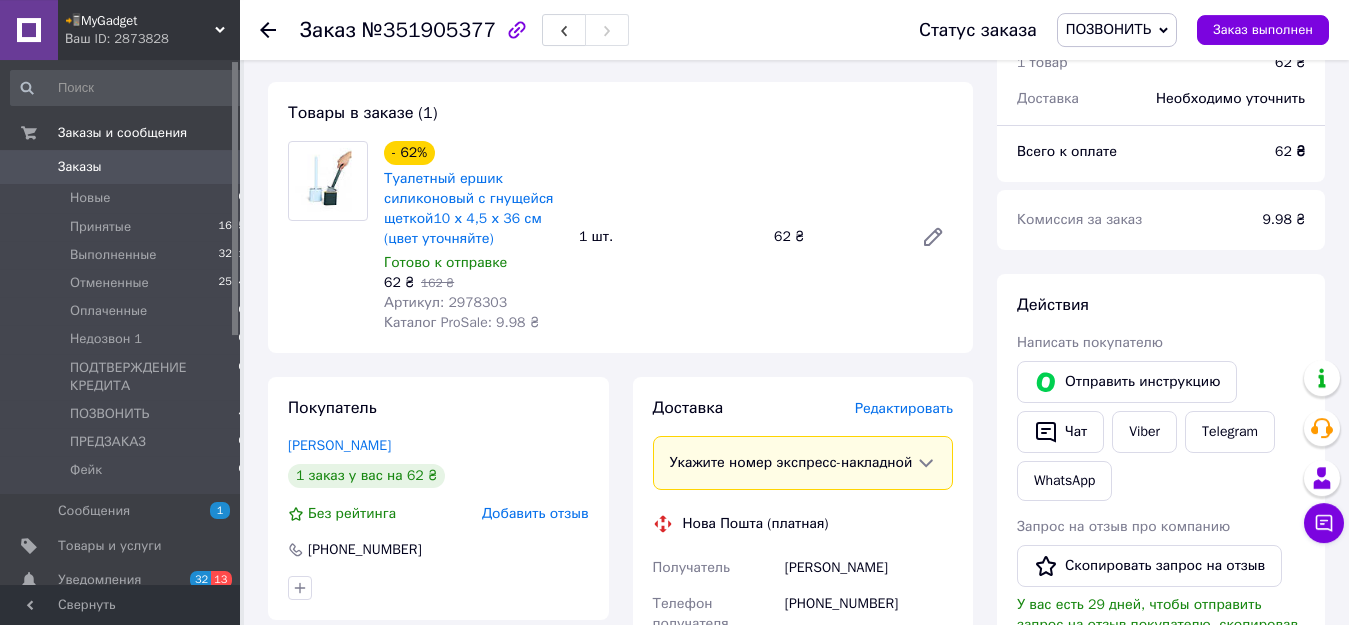 scroll, scrollTop: 714, scrollLeft: 0, axis: vertical 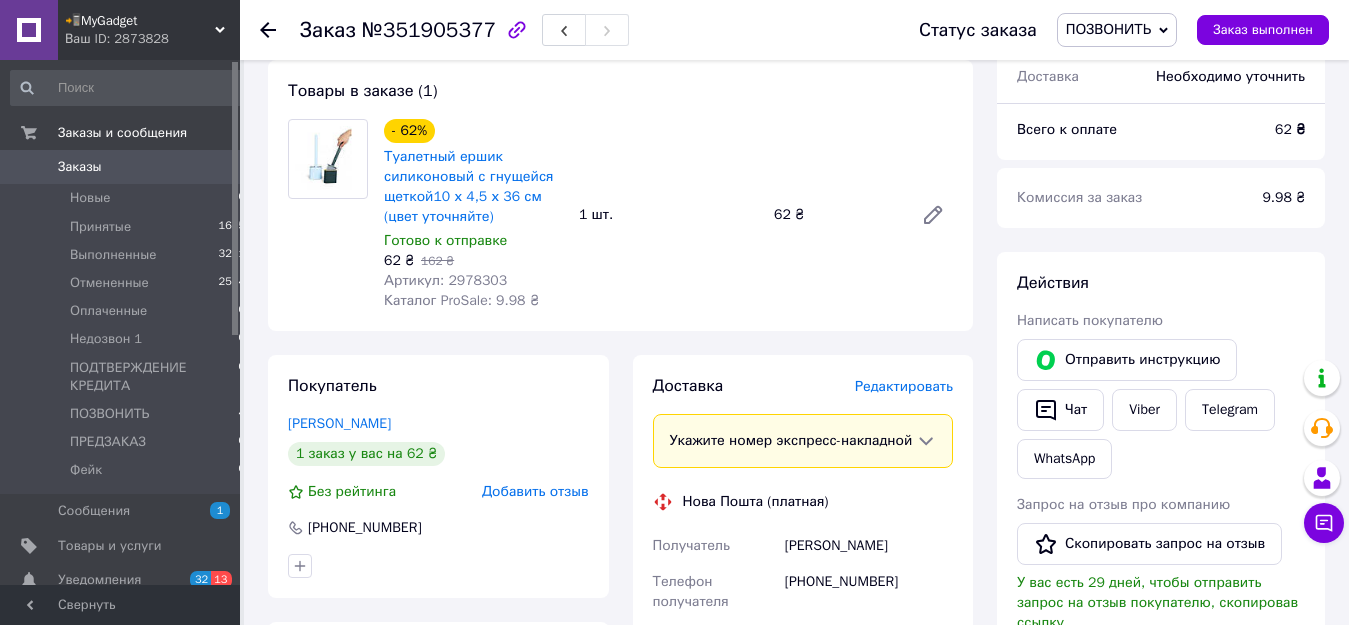 click on "ПОЗВОНИТЬ" at bounding box center (1108, 29) 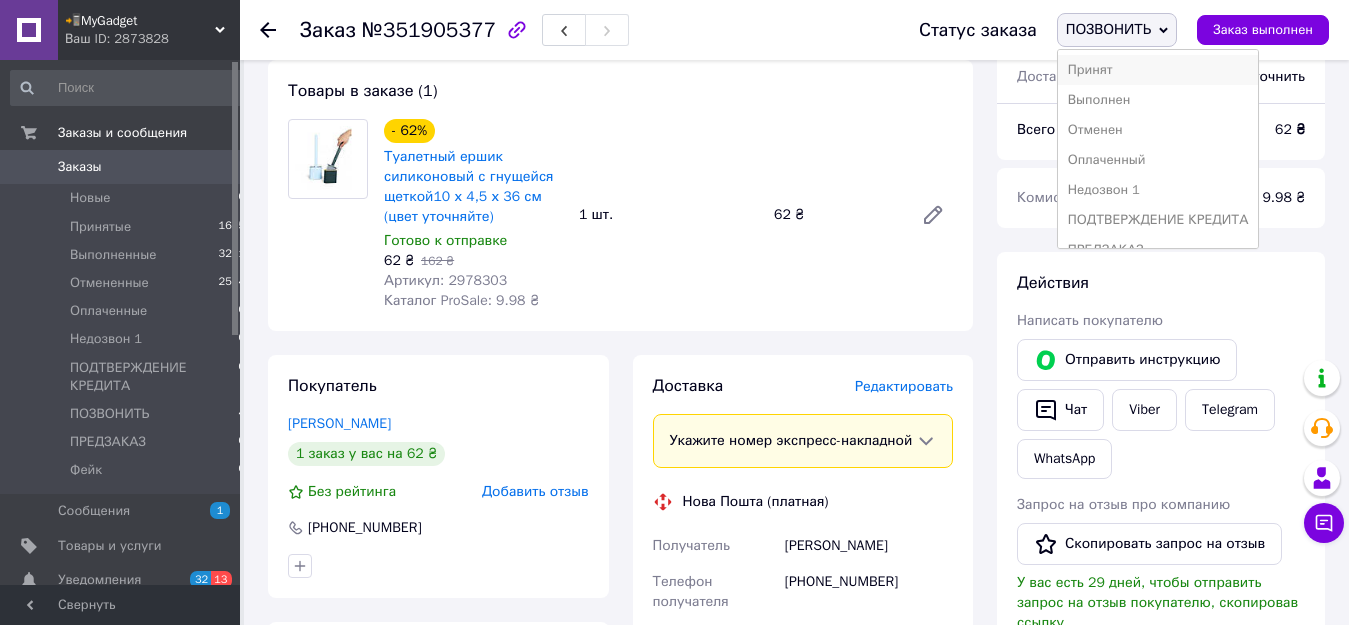 click on "Принят" at bounding box center (1158, 70) 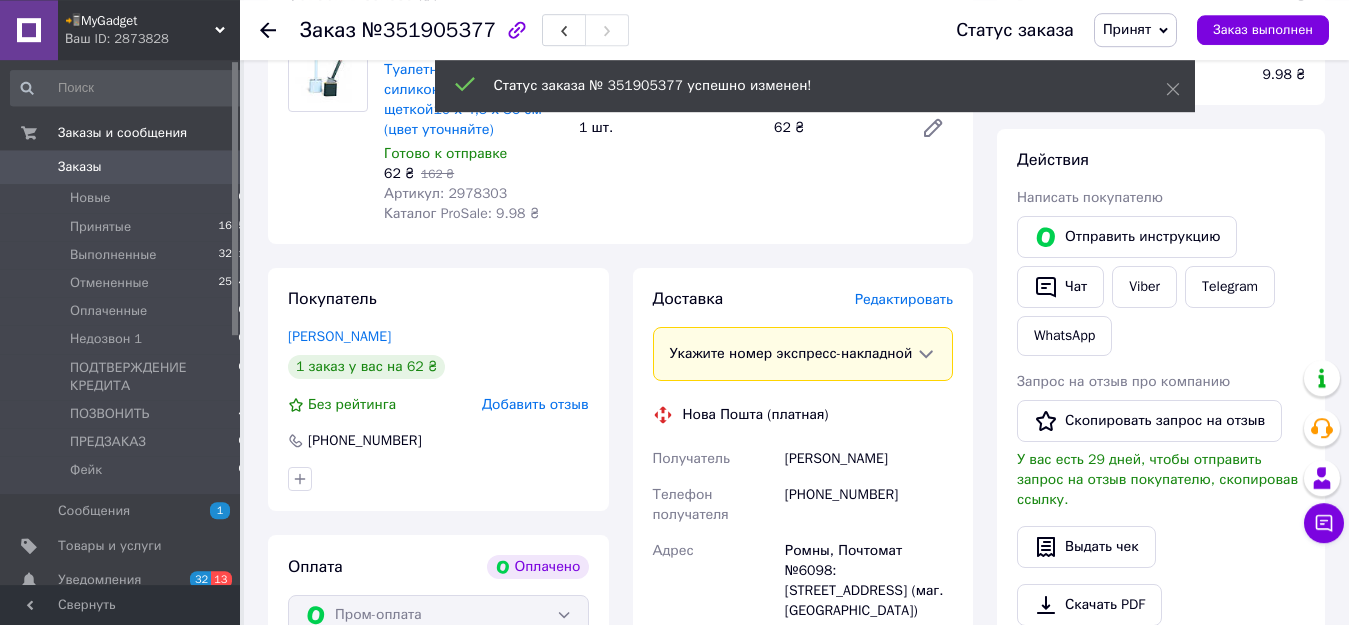 scroll, scrollTop: 1020, scrollLeft: 0, axis: vertical 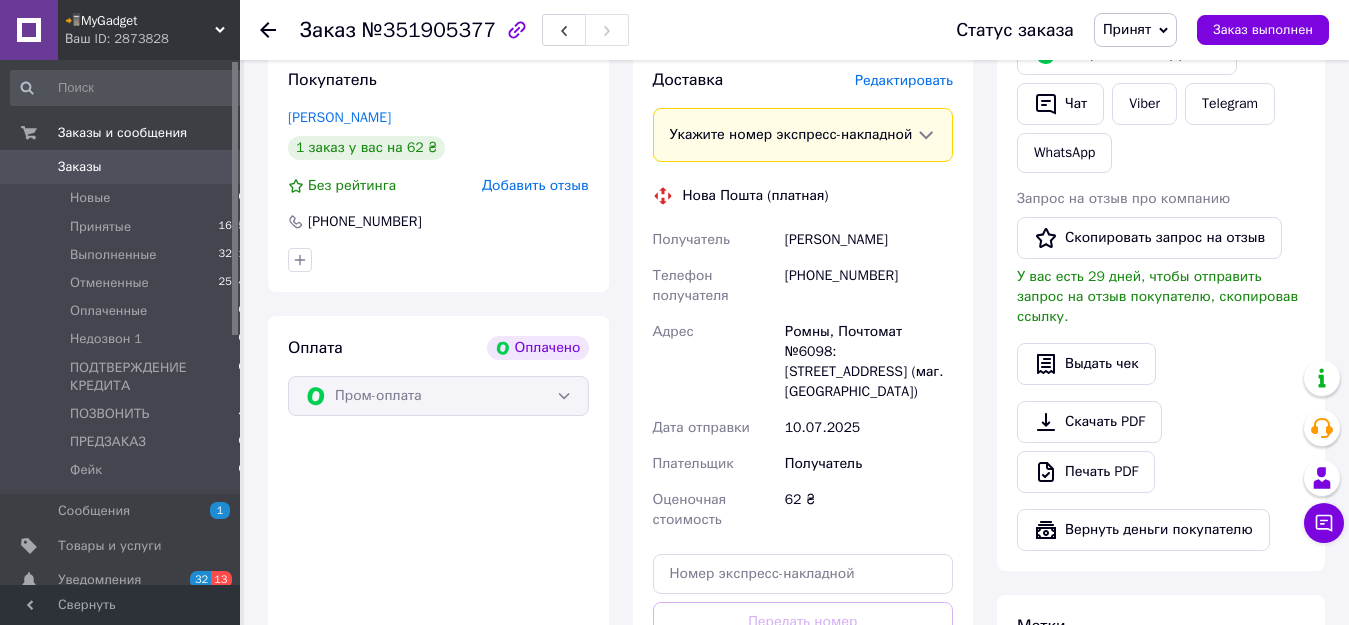 click on "Ромны, Почтомат №6098: [STREET_ADDRESS] (маг. [GEOGRAPHIC_DATA])" at bounding box center [869, 362] 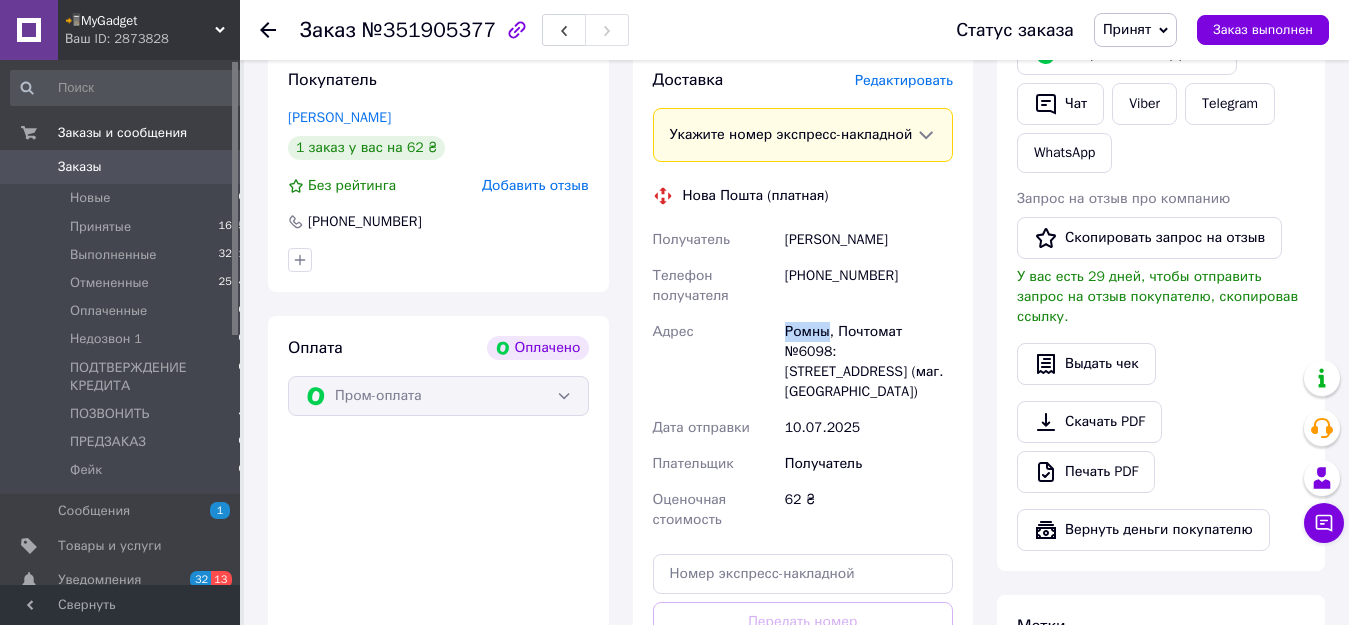 click on "Ромны, Почтомат №6098: [STREET_ADDRESS] (маг. [GEOGRAPHIC_DATA])" at bounding box center (869, 362) 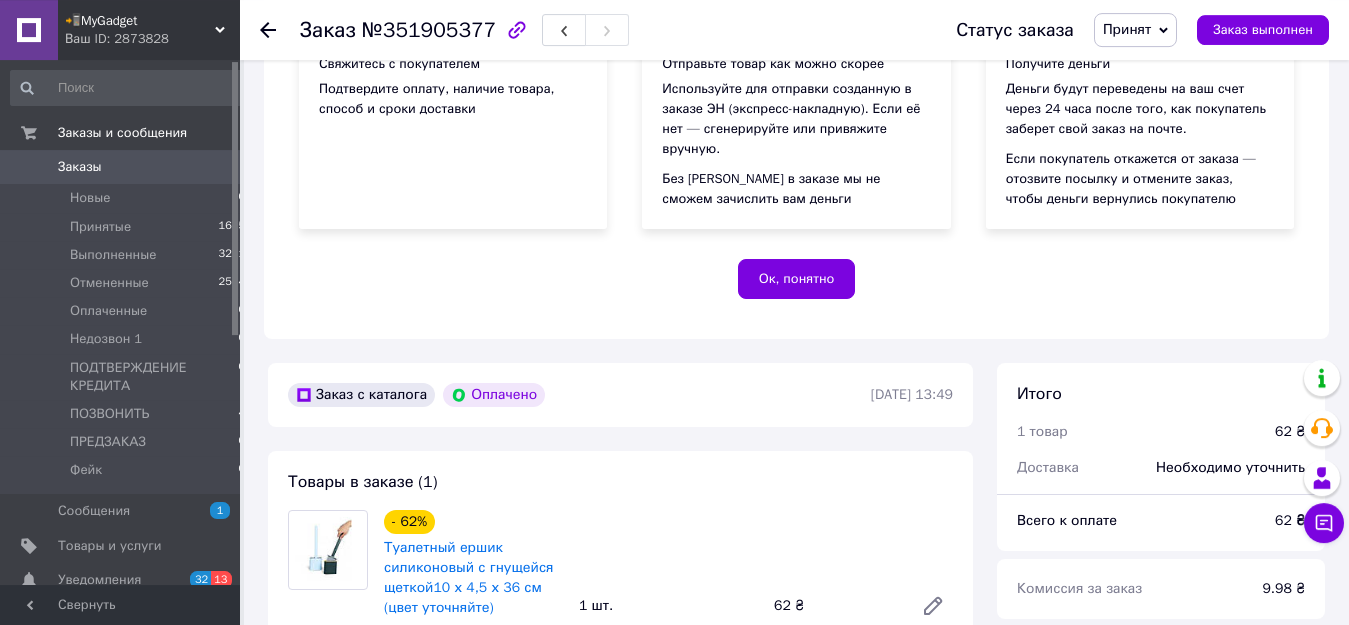 scroll, scrollTop: 306, scrollLeft: 0, axis: vertical 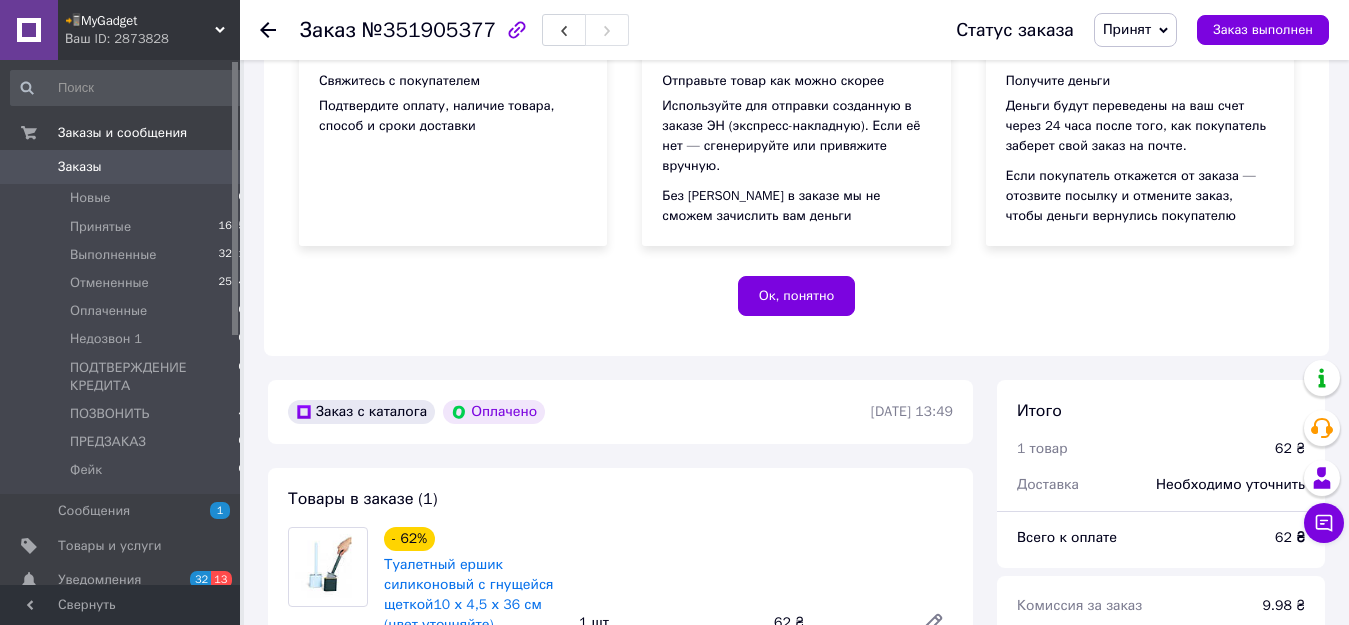 click 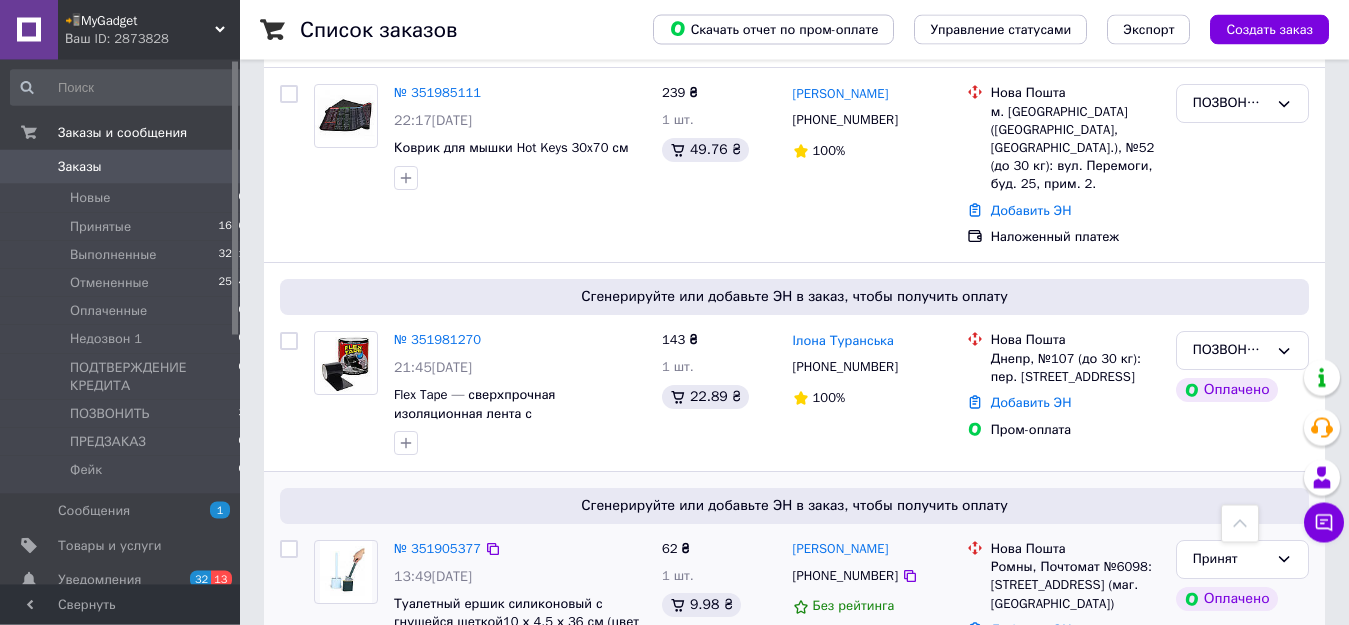 scroll, scrollTop: 306, scrollLeft: 0, axis: vertical 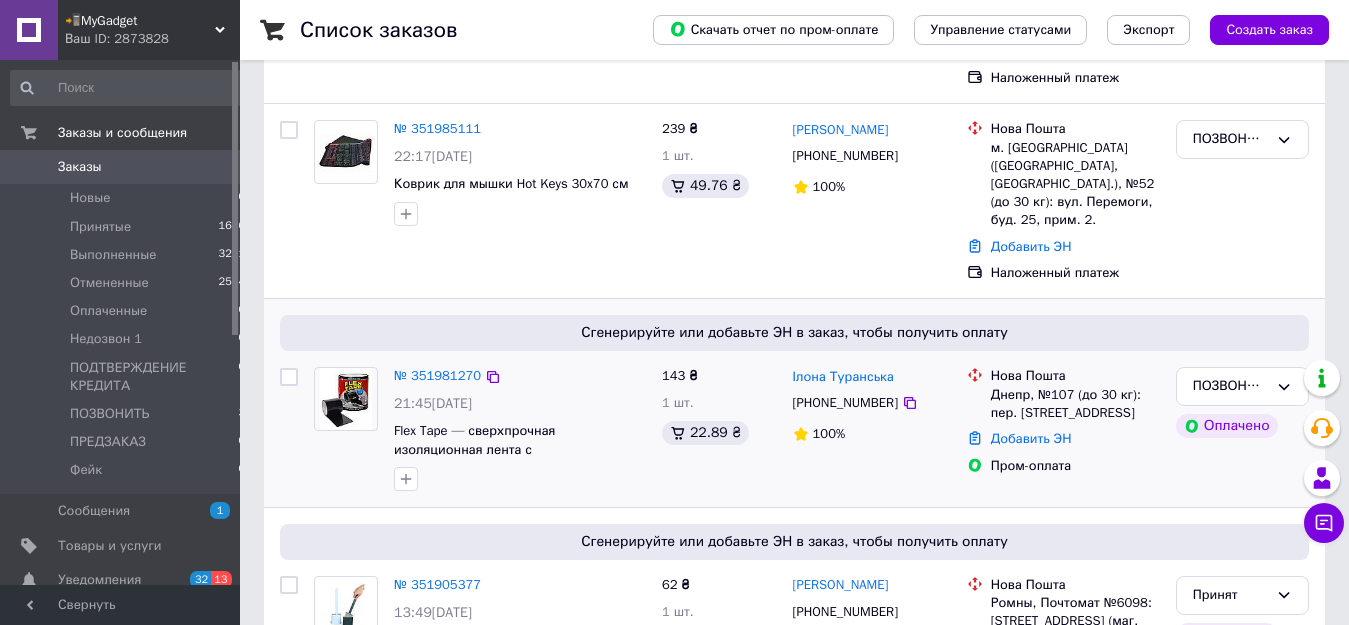click on "№ 351981270" at bounding box center [437, 376] 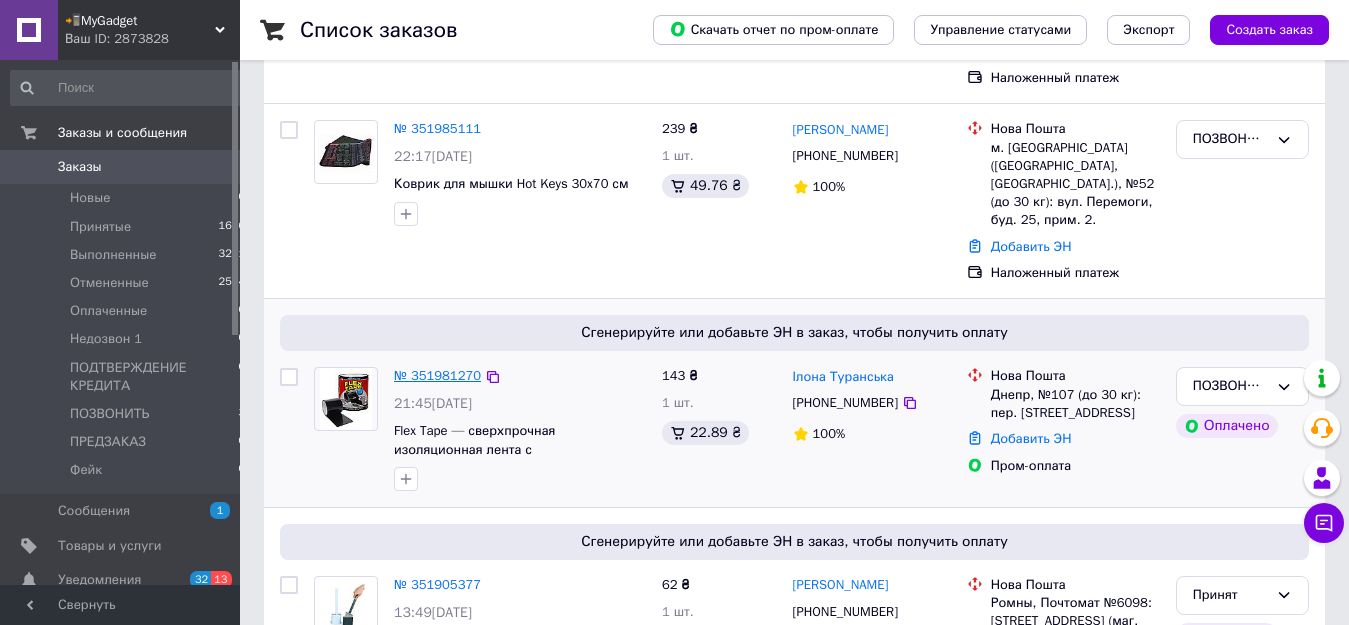 click on "№ 351981270" at bounding box center [437, 375] 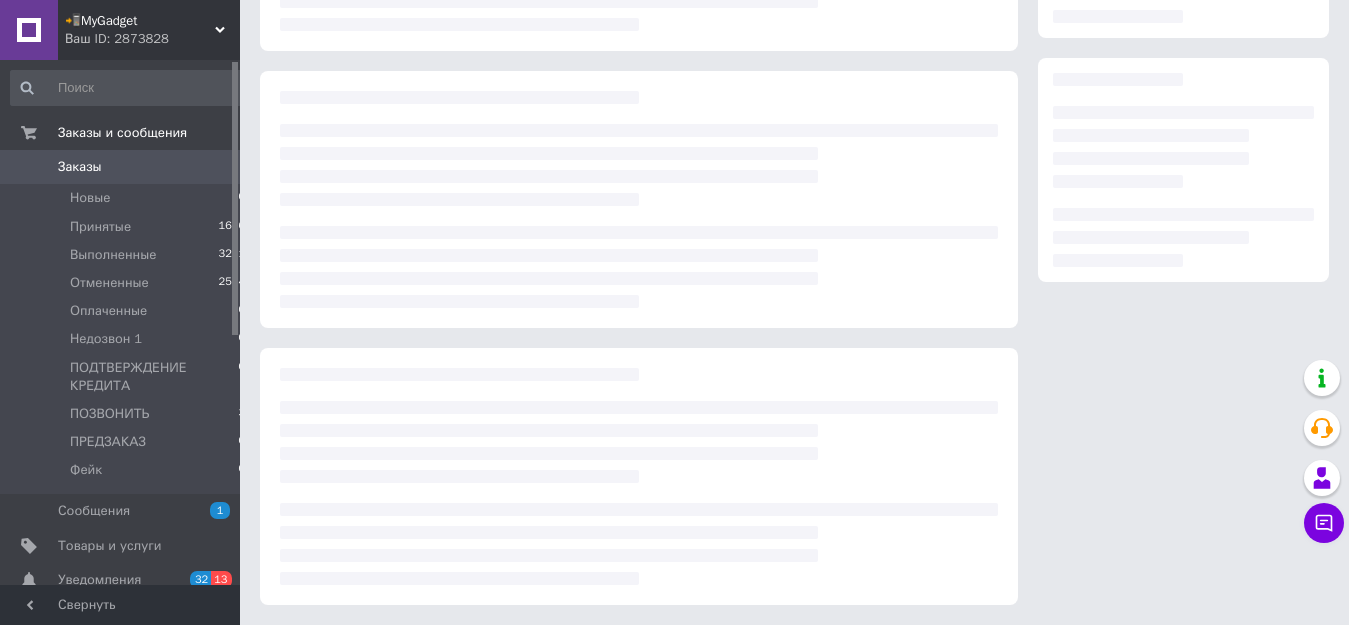 scroll, scrollTop: 289, scrollLeft: 0, axis: vertical 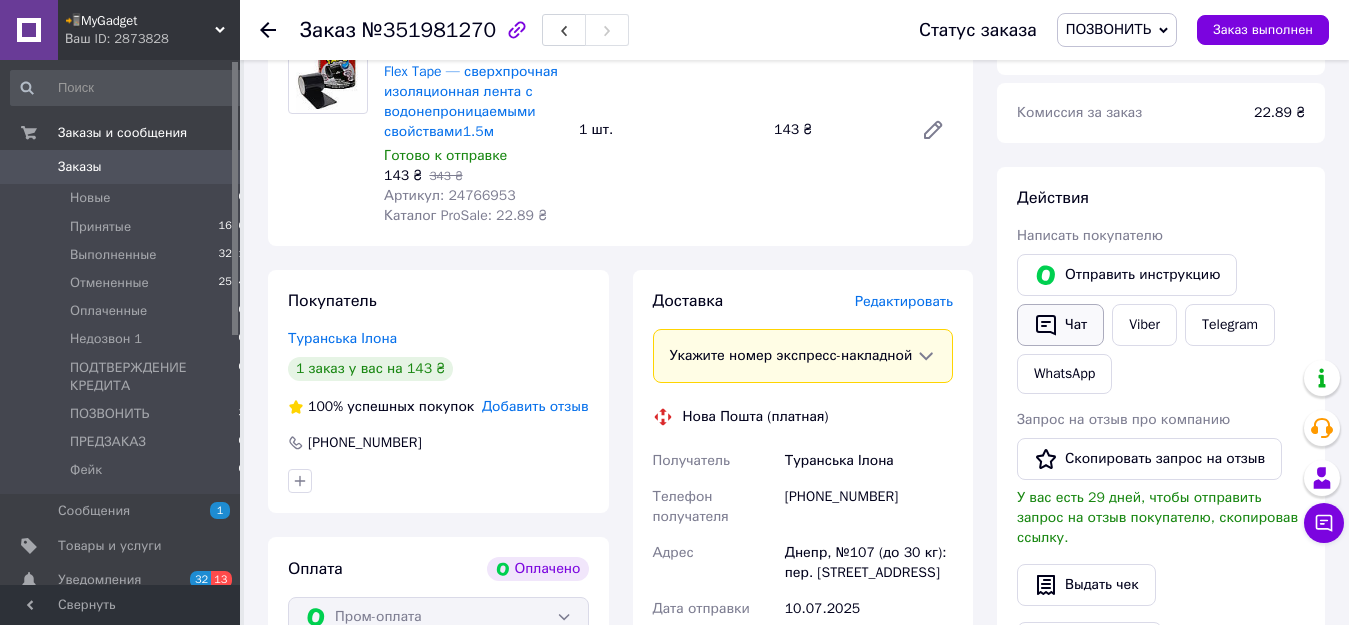 click on "Чат" at bounding box center (1060, 325) 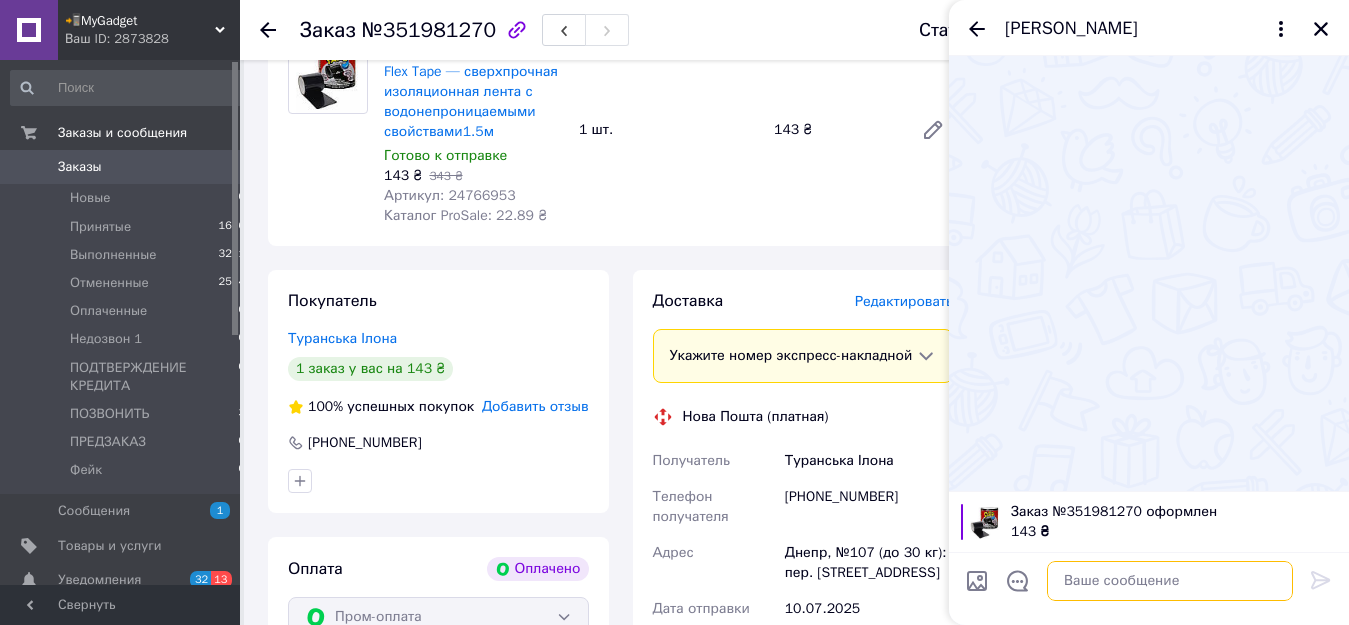 click at bounding box center [1170, 581] 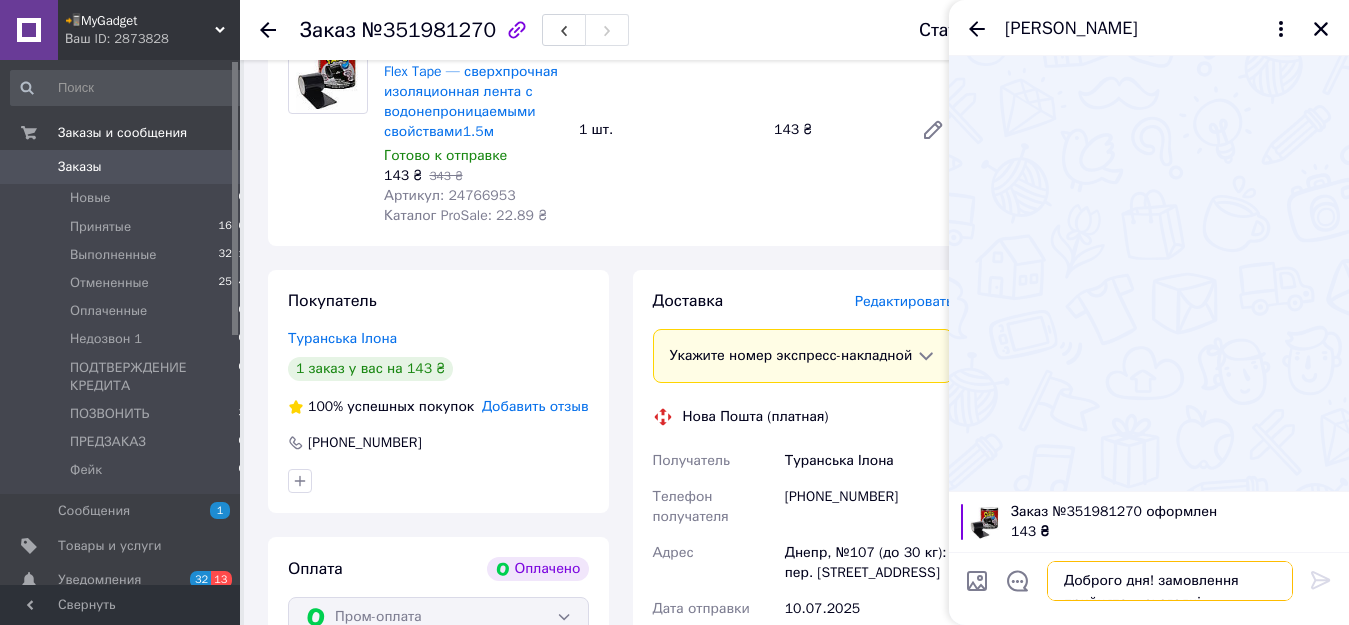 scroll, scrollTop: 2, scrollLeft: 0, axis: vertical 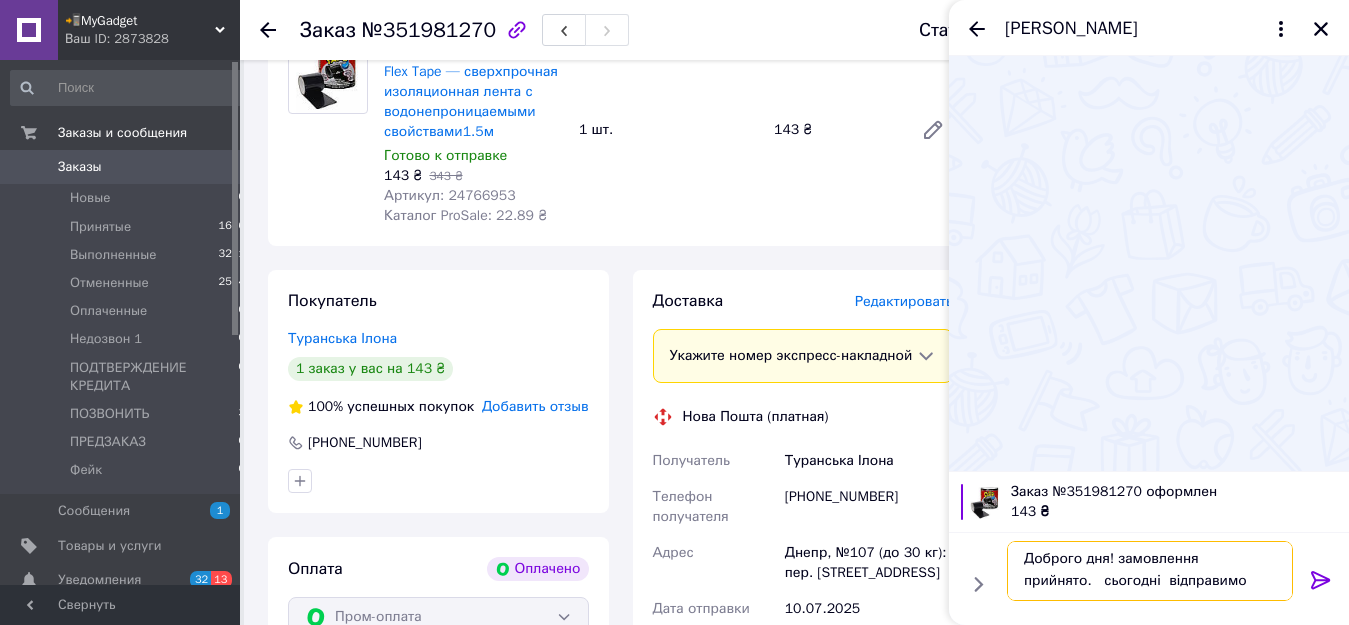 type 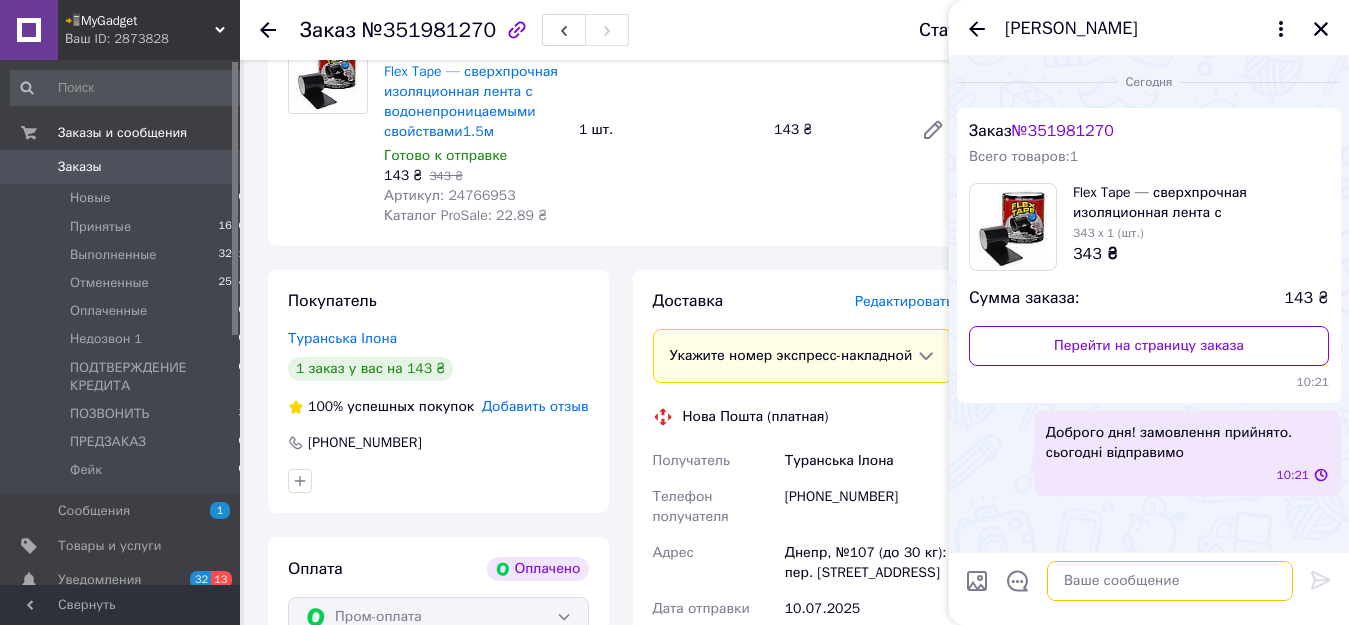 scroll, scrollTop: 0, scrollLeft: 0, axis: both 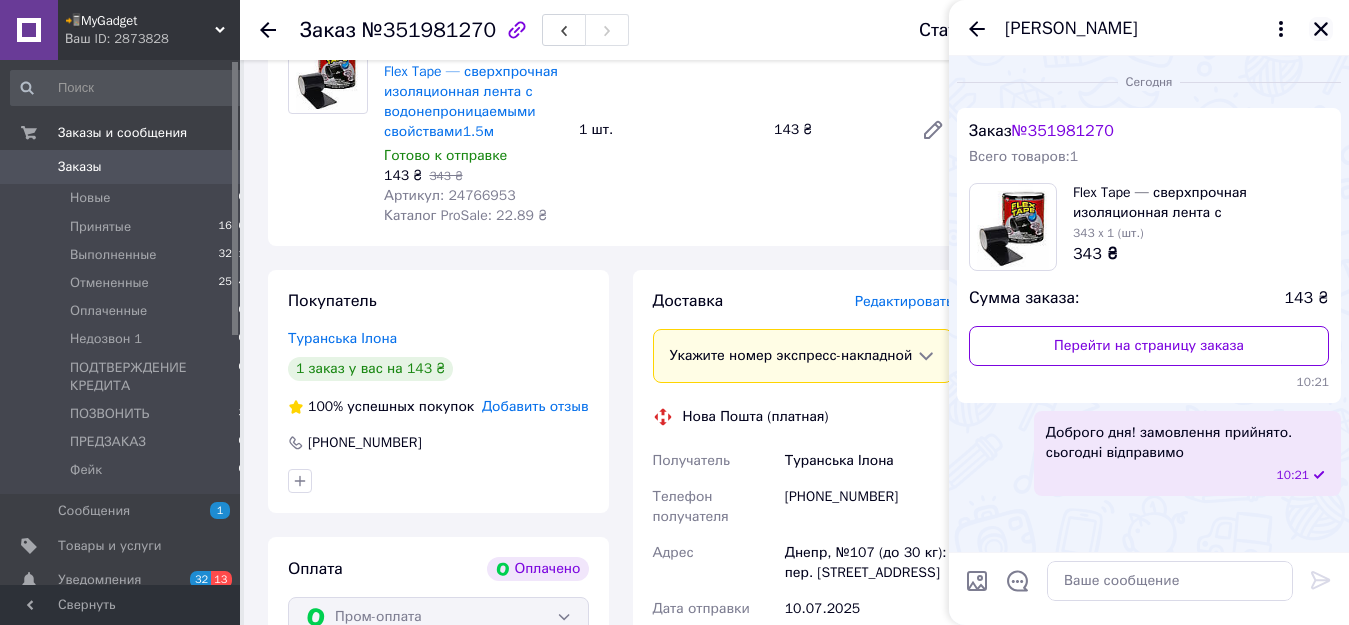 click 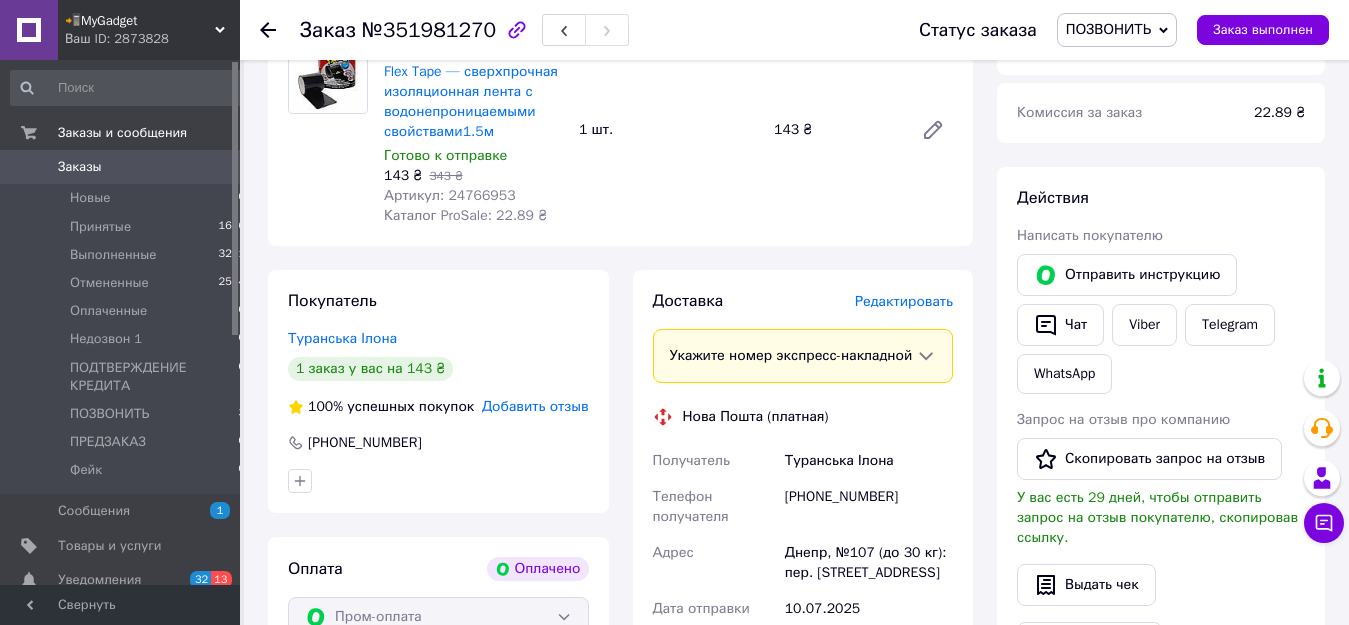 click on "ПОЗВОНИТЬ" at bounding box center [1108, 29] 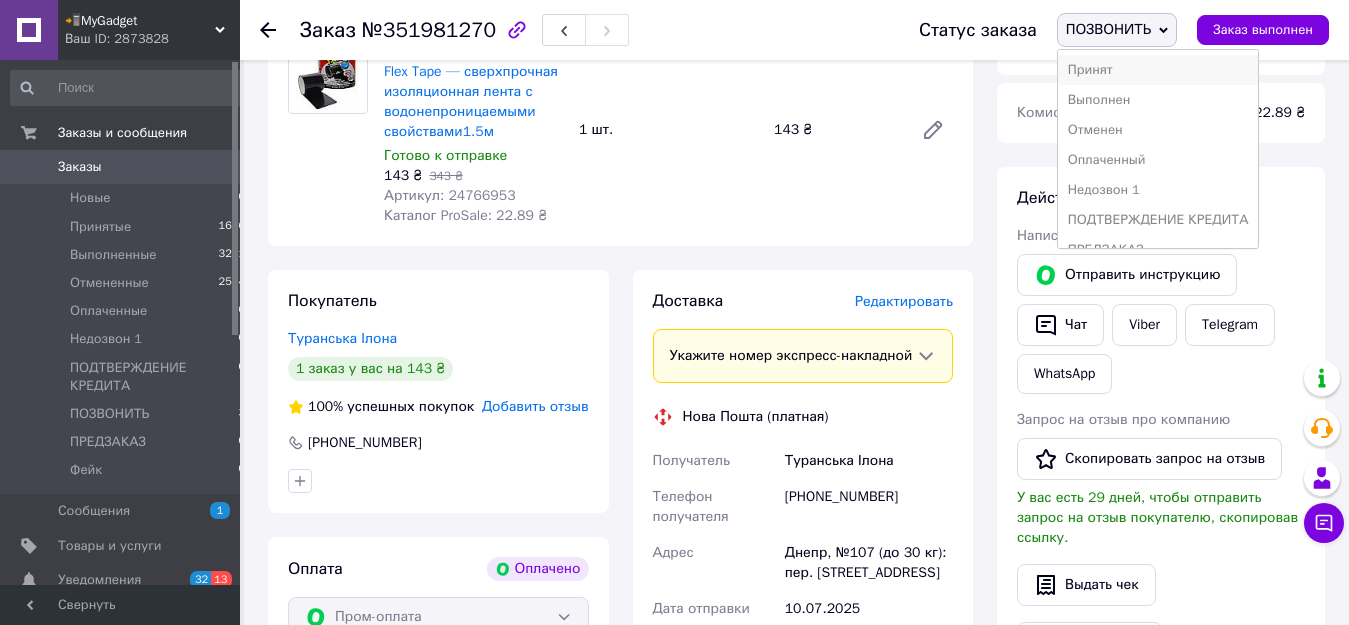click on "Принят" at bounding box center [1158, 70] 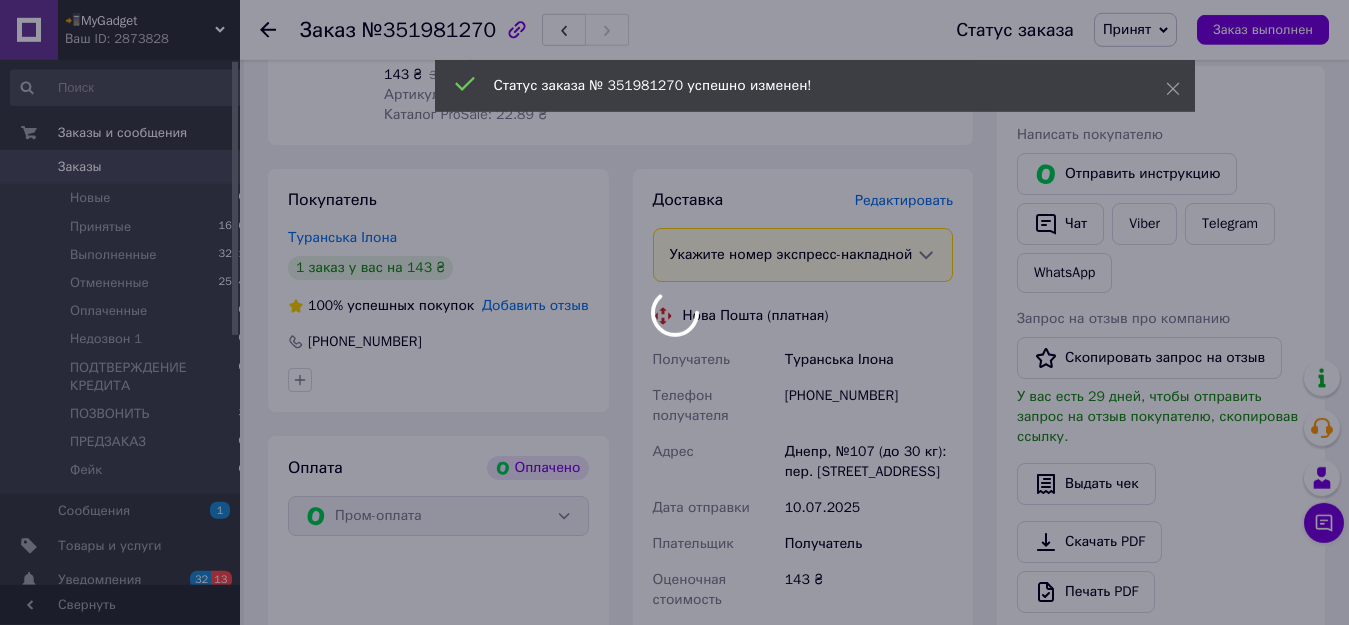 scroll, scrollTop: 901, scrollLeft: 0, axis: vertical 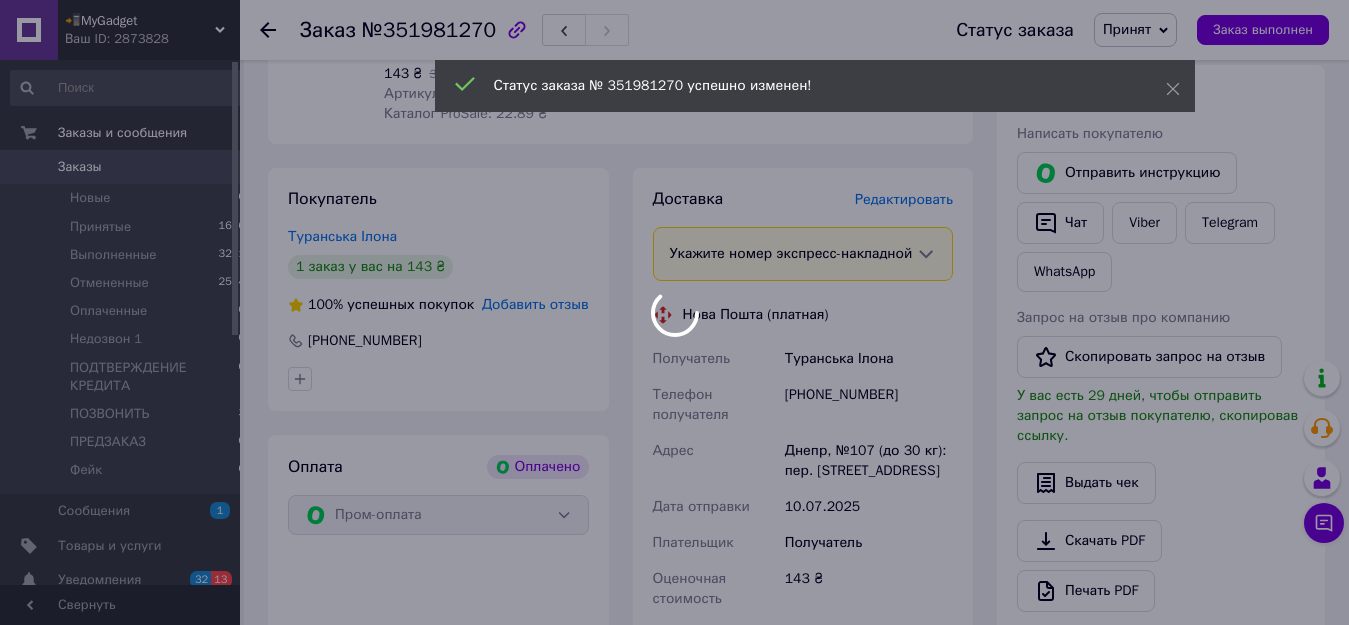 click at bounding box center (674, 312) 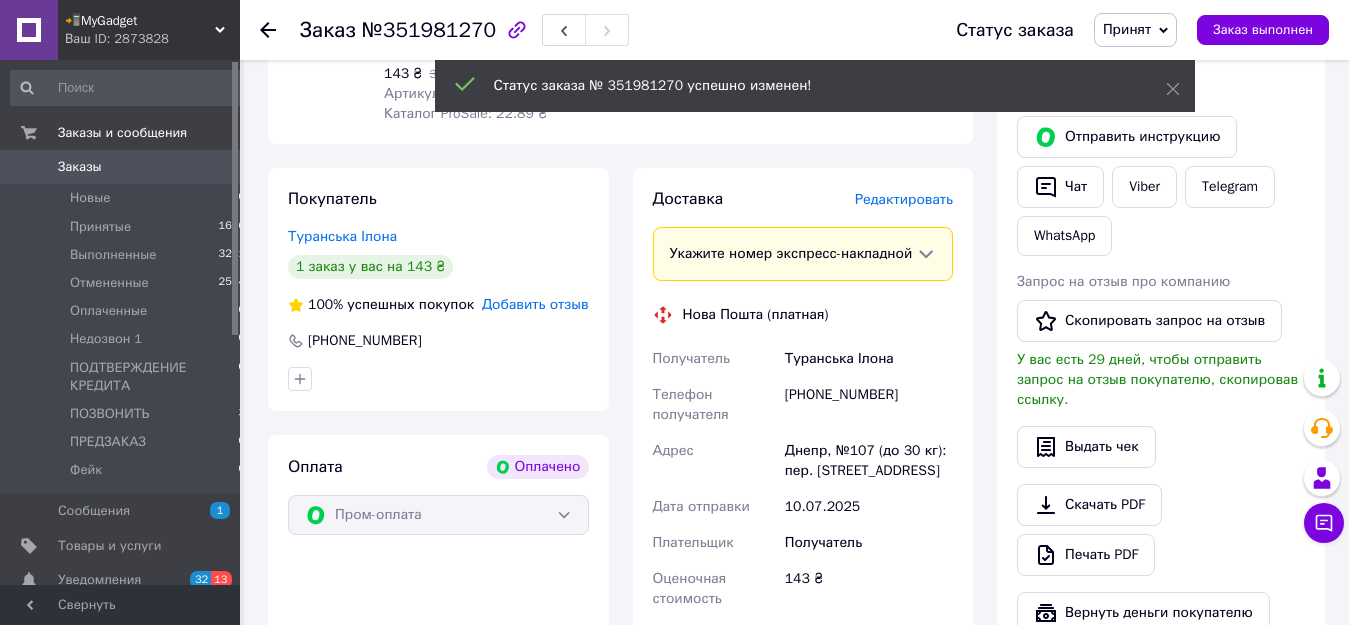 click on "Туранська Ілона" at bounding box center (869, 359) 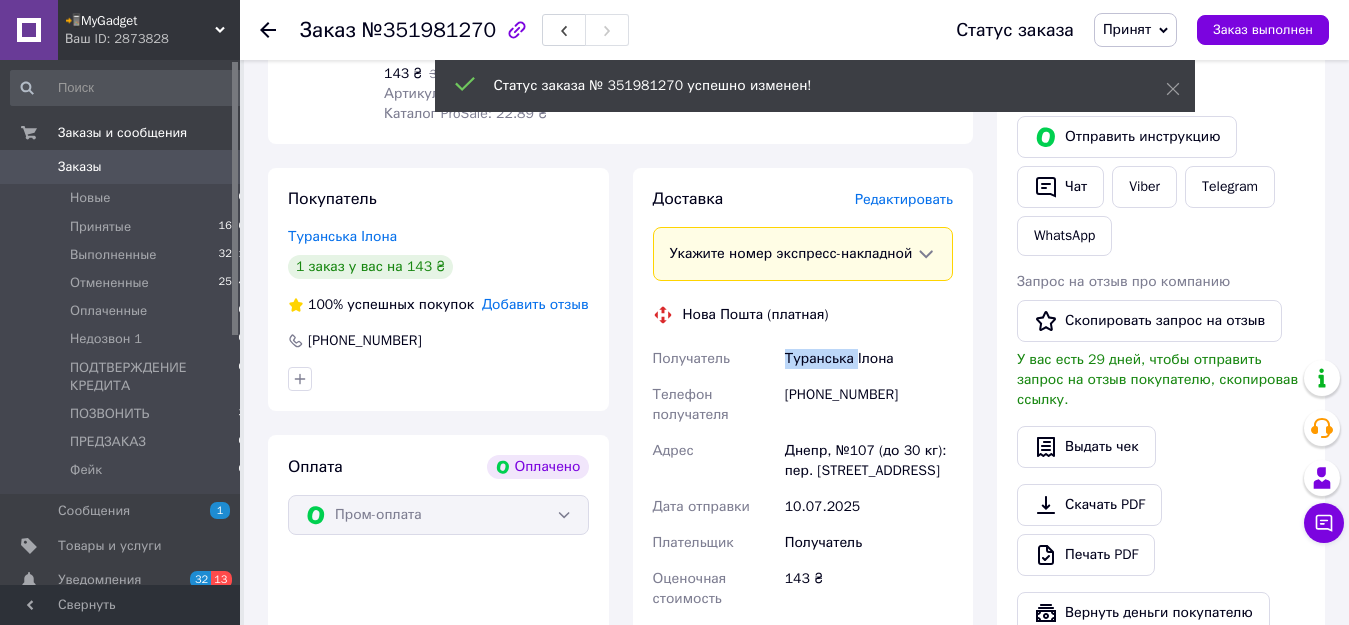 click on "Туранська Ілона" at bounding box center (869, 359) 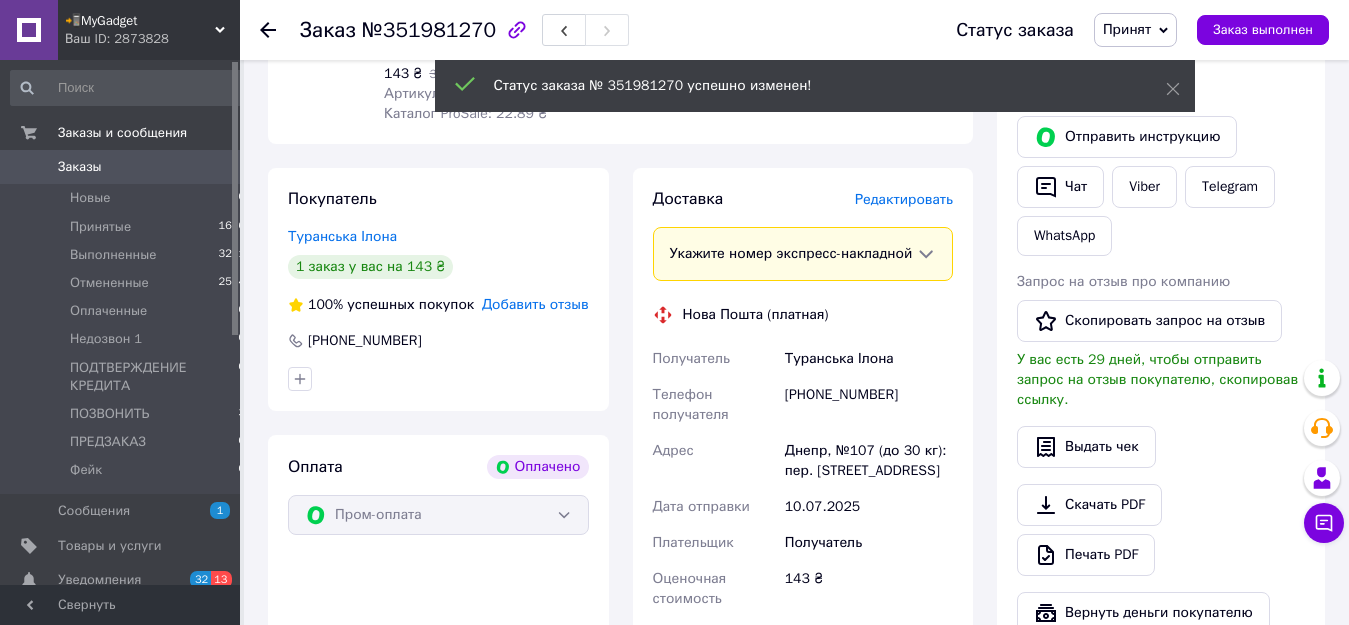 click on "Туранська Ілона" at bounding box center (869, 359) 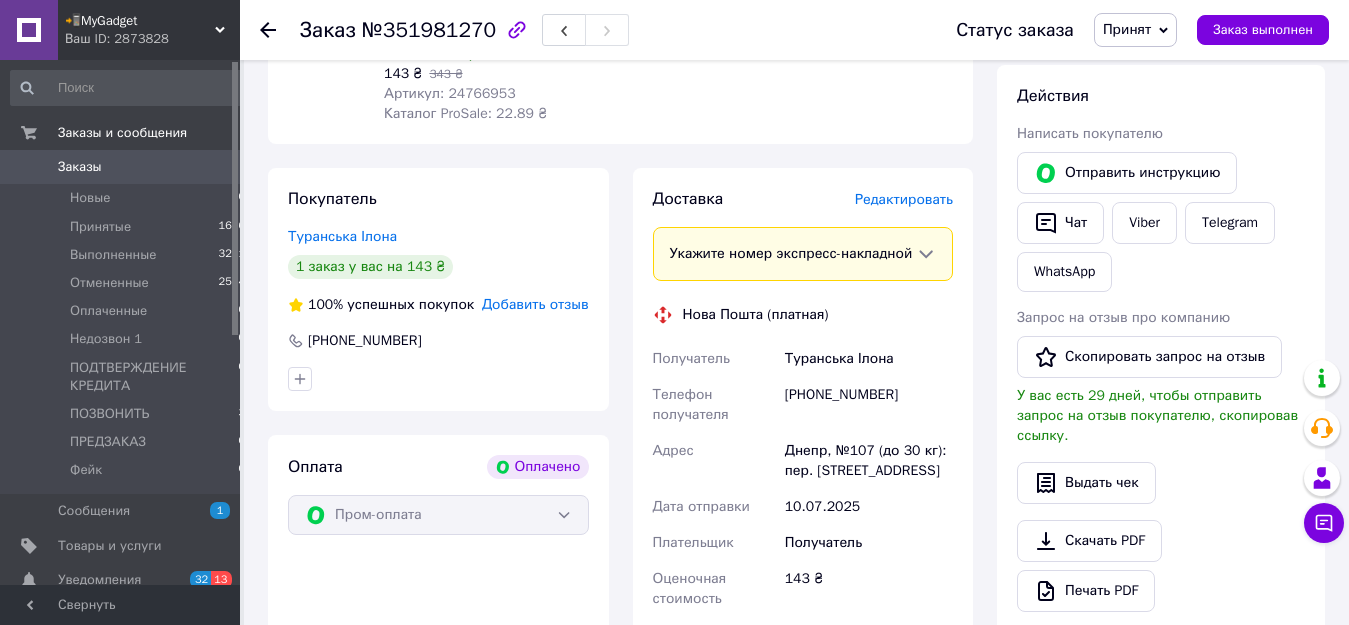 click on "[PHONE_NUMBER]" at bounding box center (869, 405) 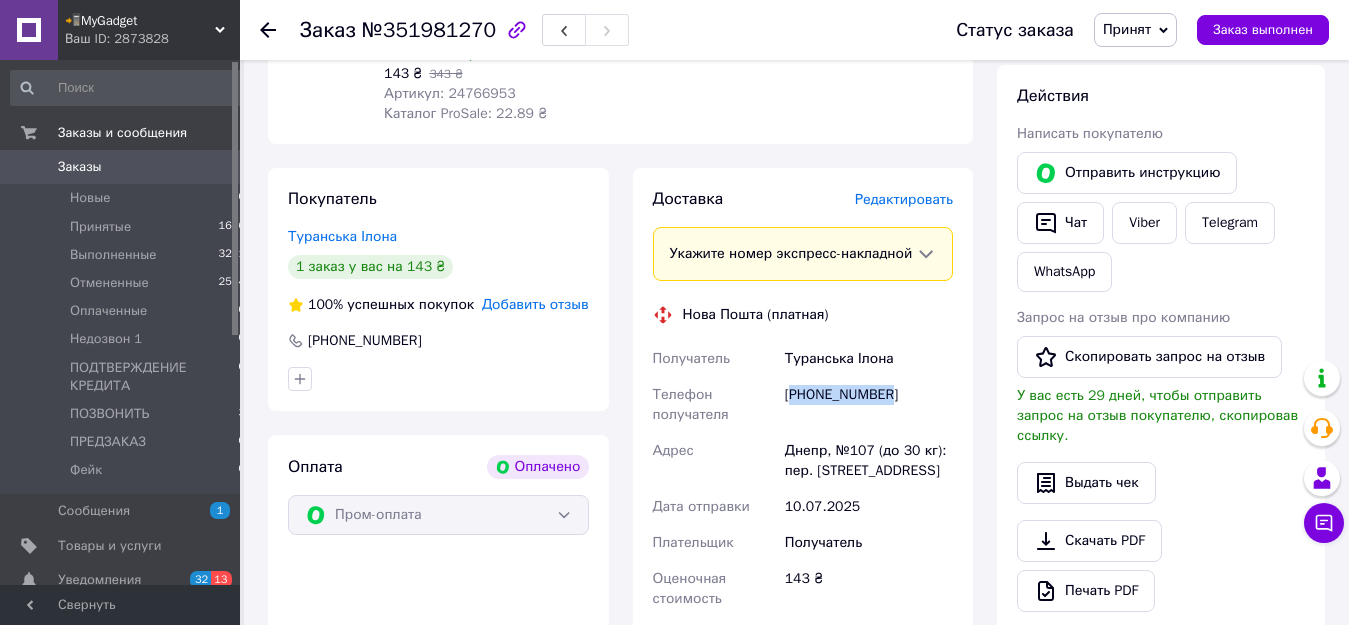 click on "[PHONE_NUMBER]" at bounding box center (869, 405) 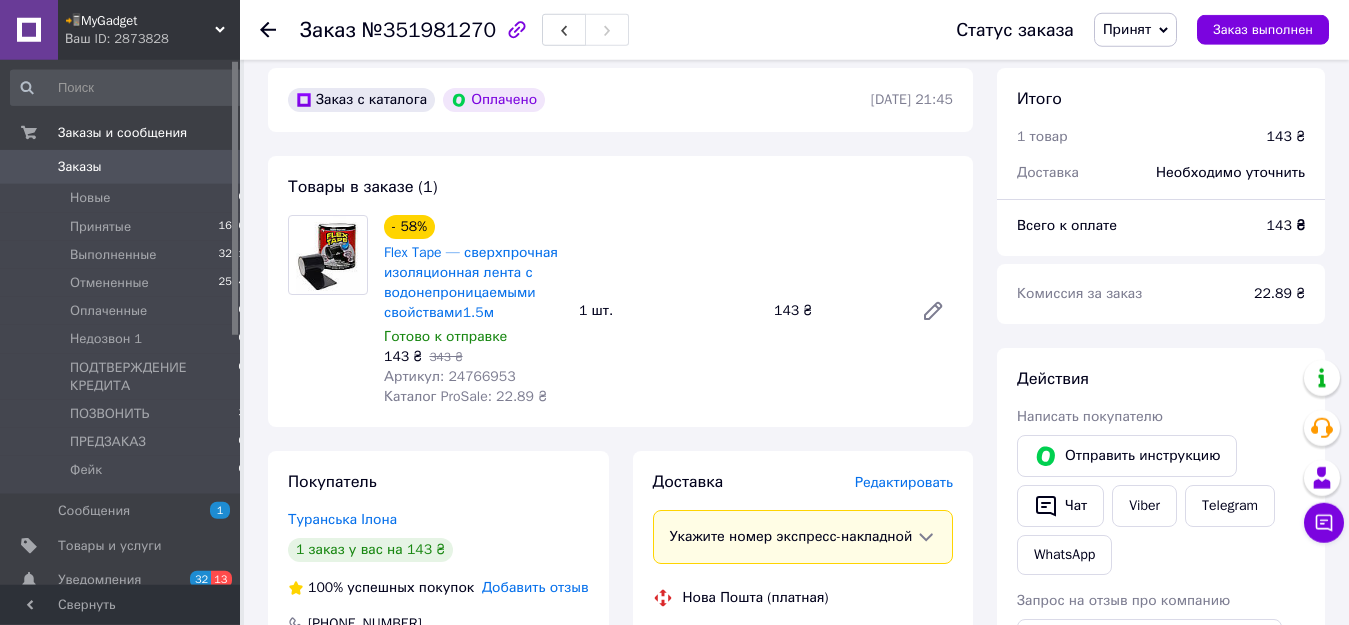 scroll, scrollTop: 595, scrollLeft: 0, axis: vertical 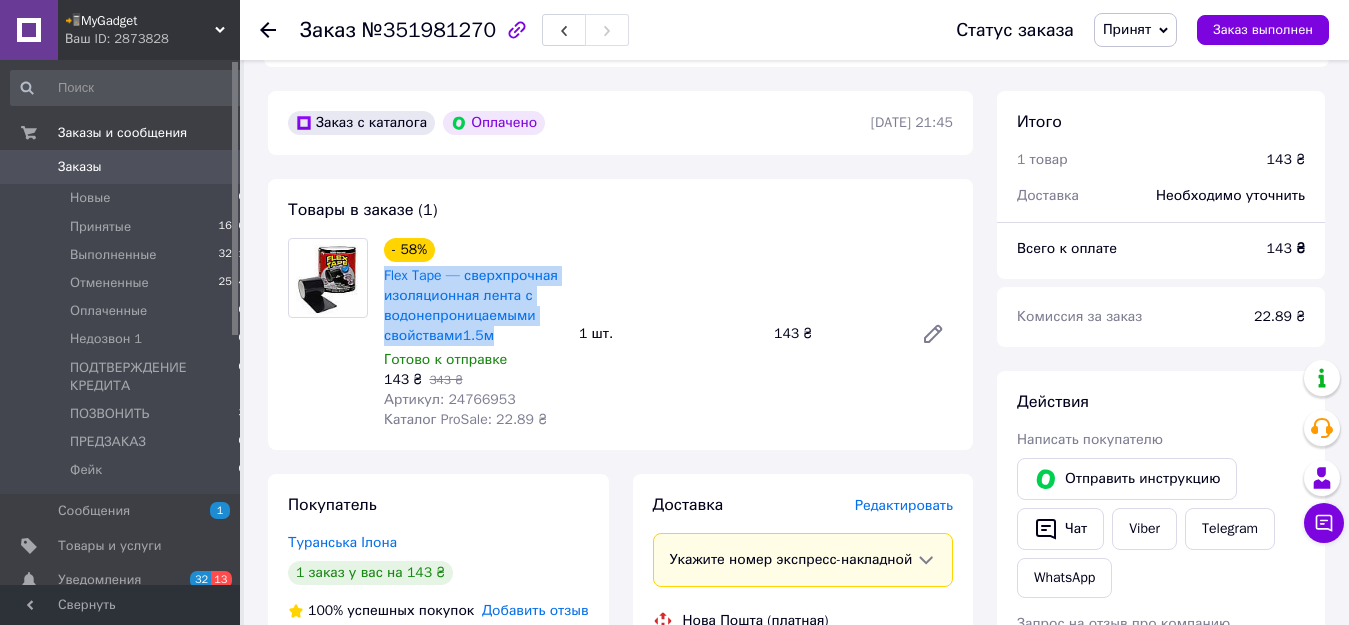 drag, startPoint x: 380, startPoint y: 276, endPoint x: 555, endPoint y: 332, distance: 183.74167 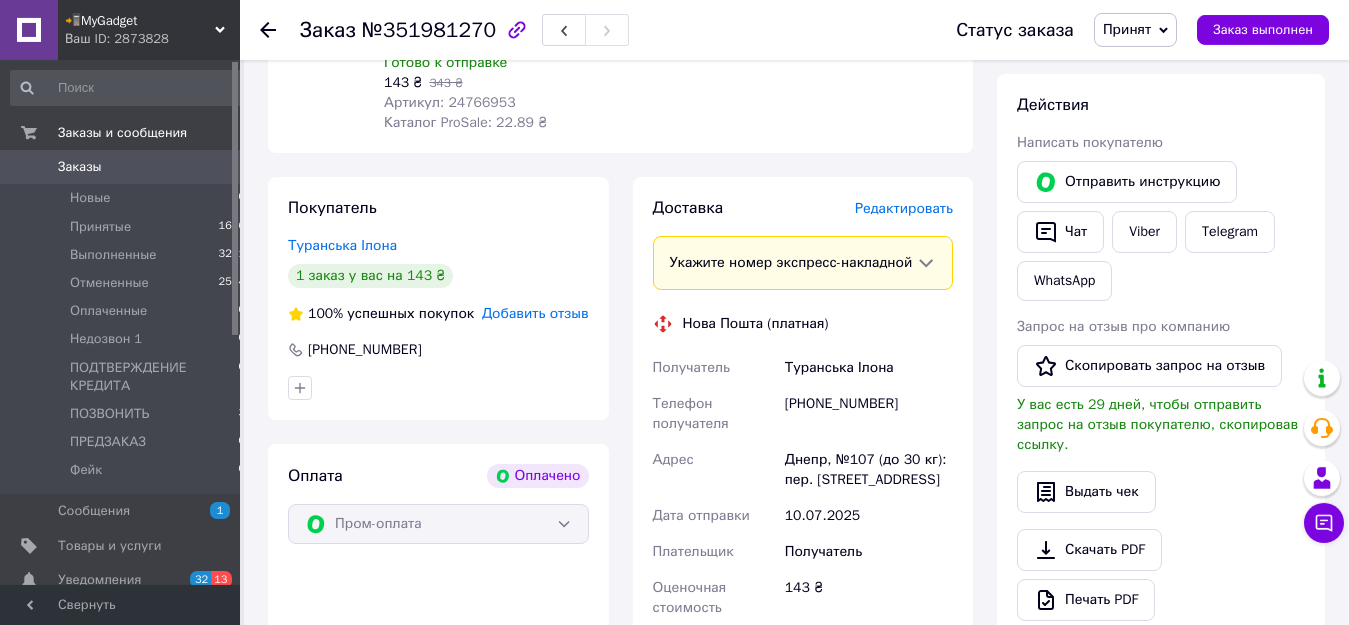 scroll, scrollTop: 901, scrollLeft: 0, axis: vertical 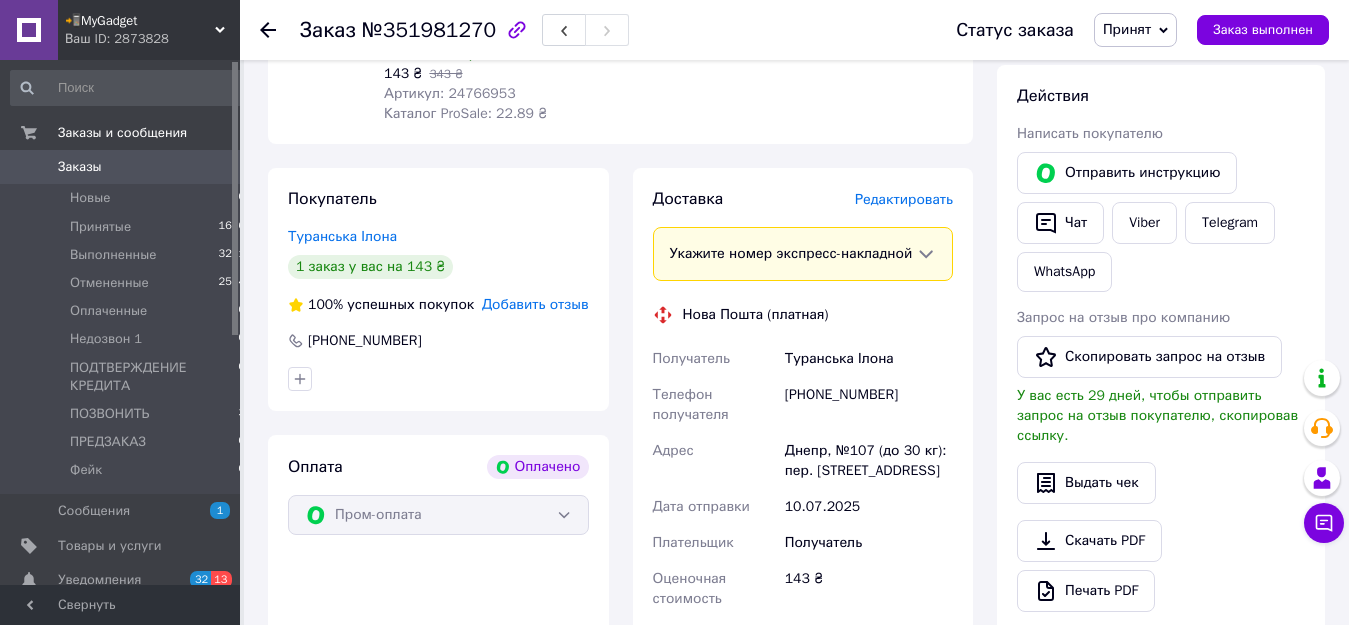 click on "Днепр, №107 (до 30 кг): пер. [STREET_ADDRESS]" at bounding box center (869, 461) 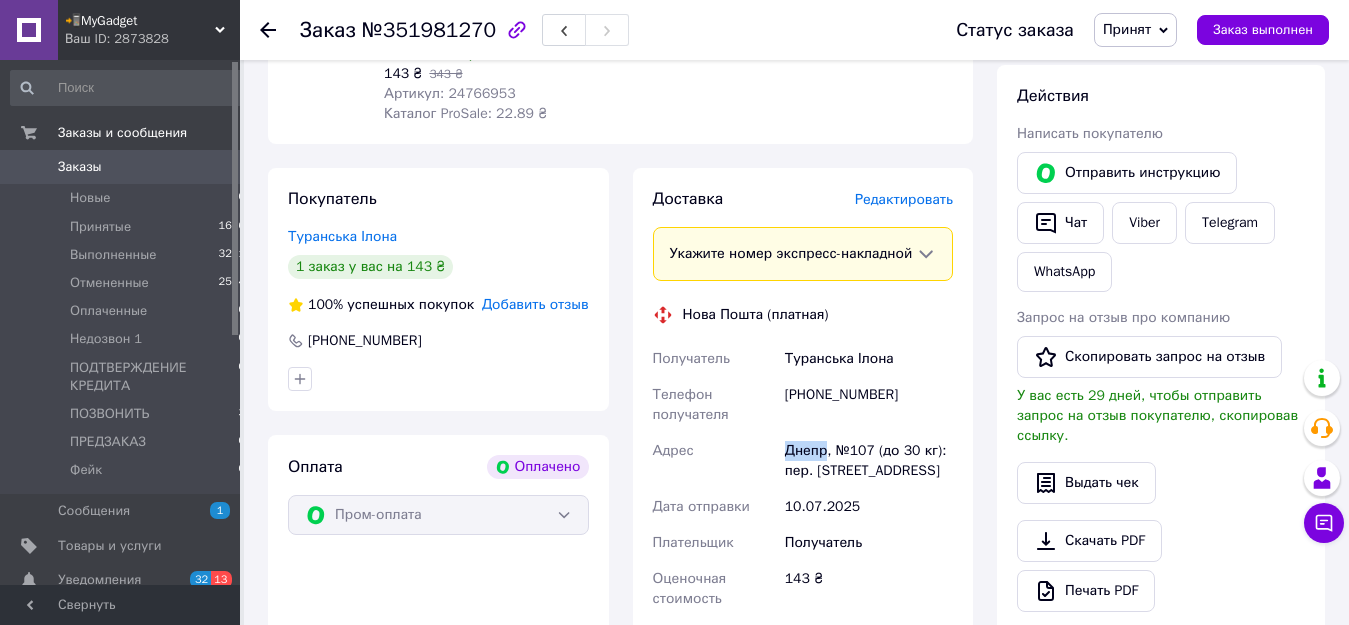 click on "Днепр, №107 (до 30 кг): пер. [STREET_ADDRESS]" at bounding box center [869, 461] 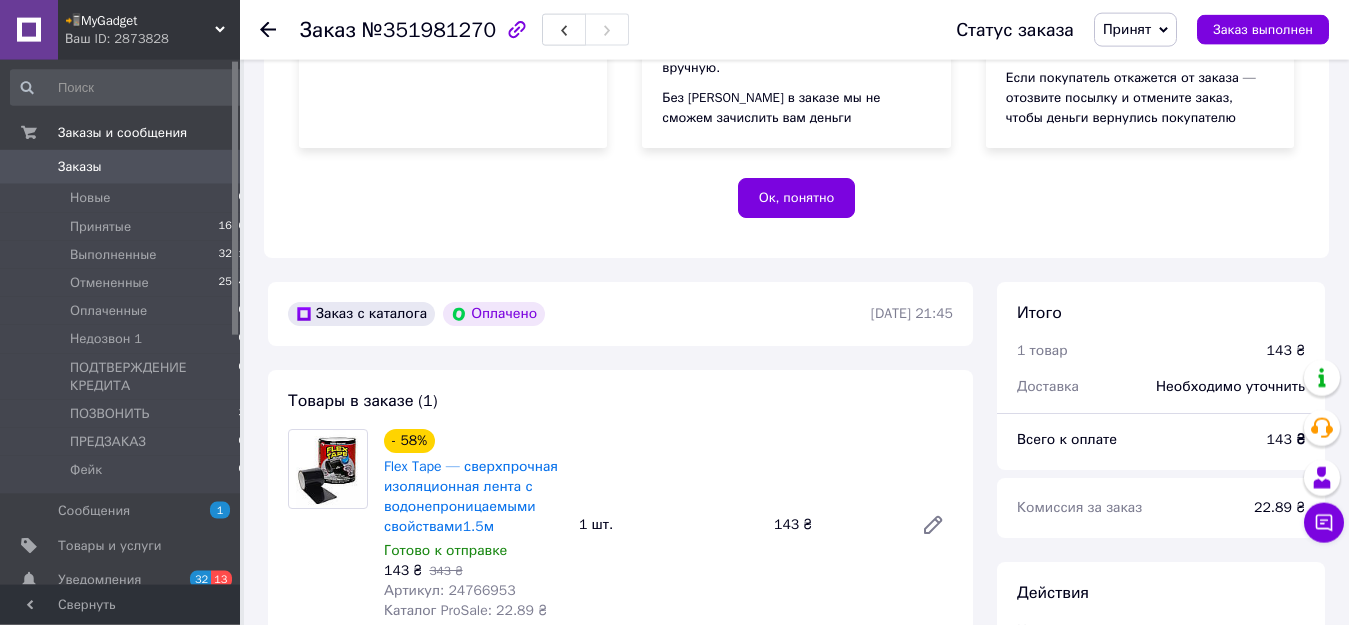 scroll, scrollTop: 391, scrollLeft: 0, axis: vertical 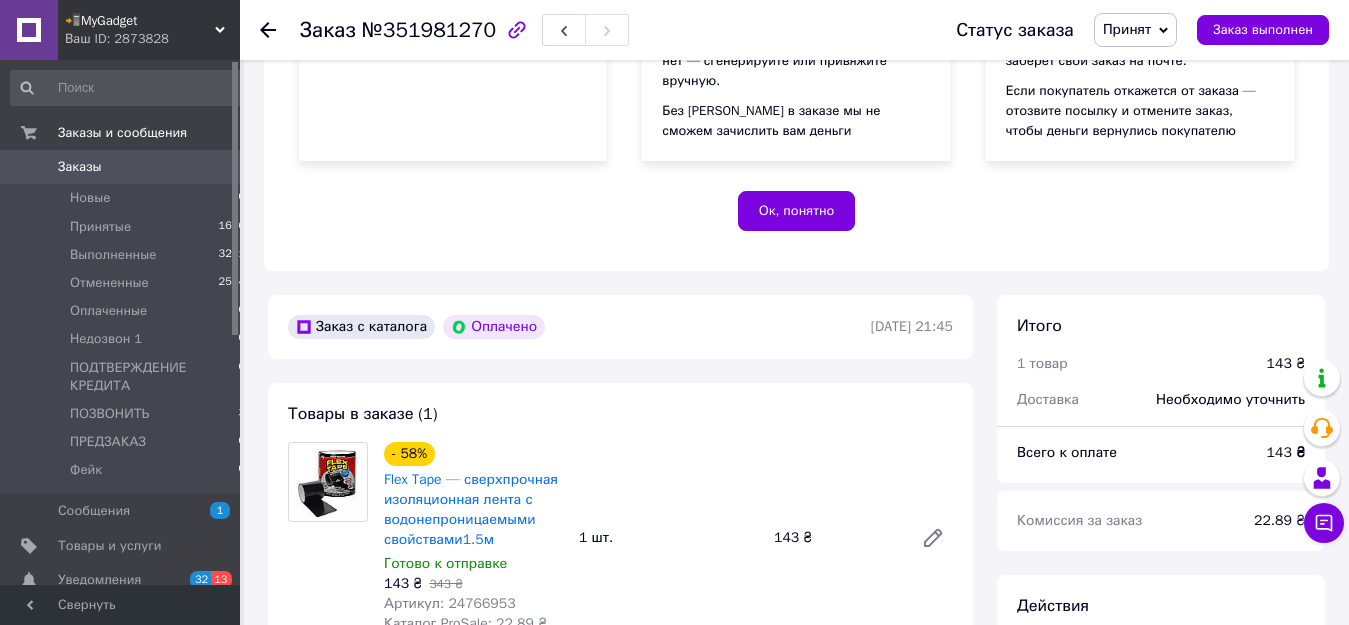 click 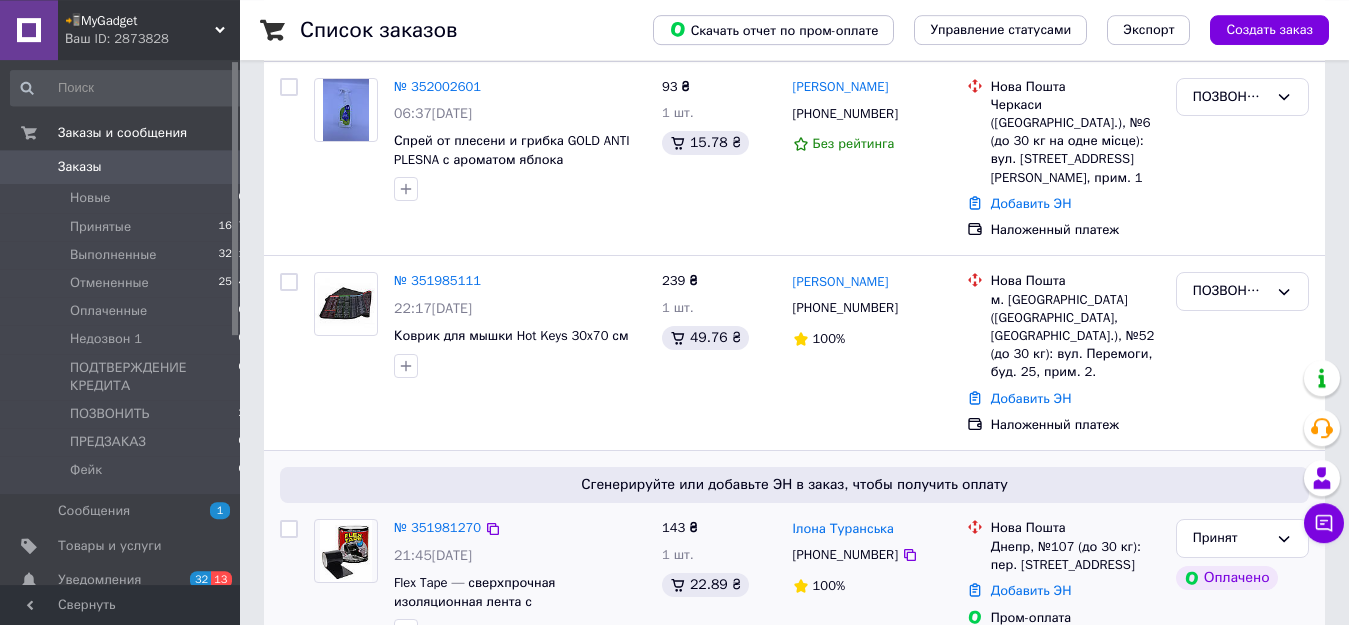 scroll, scrollTop: 102, scrollLeft: 0, axis: vertical 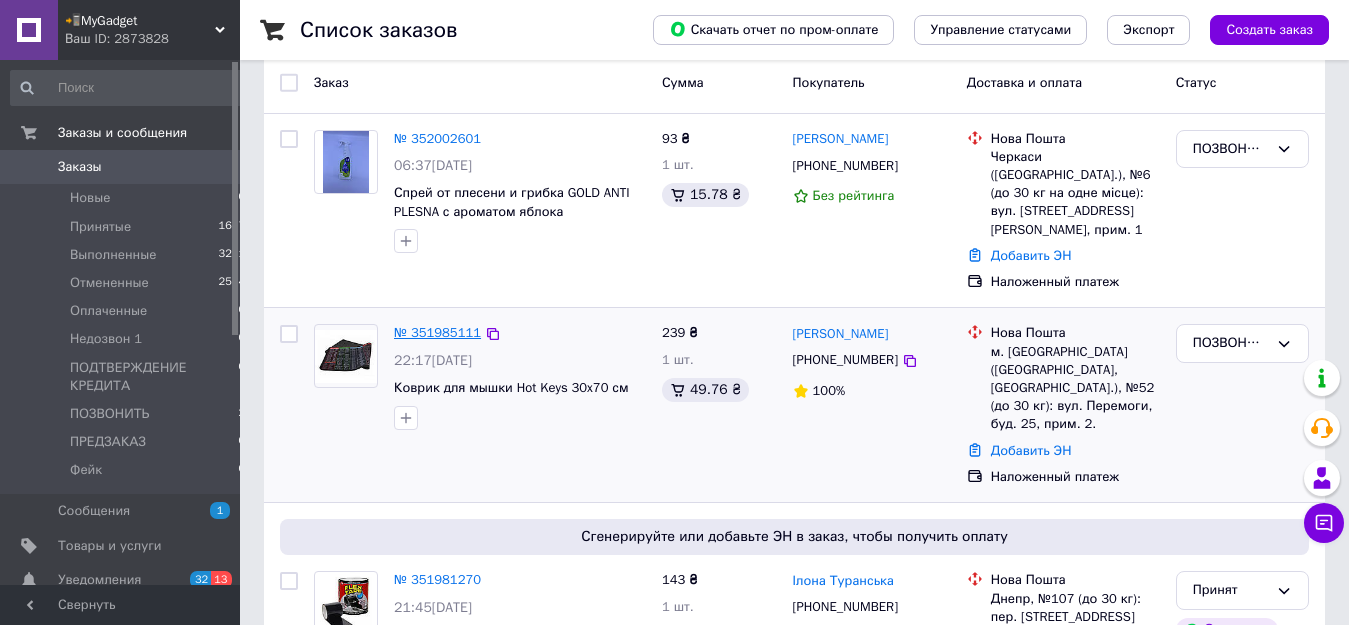 click on "№ 351985111" at bounding box center [437, 332] 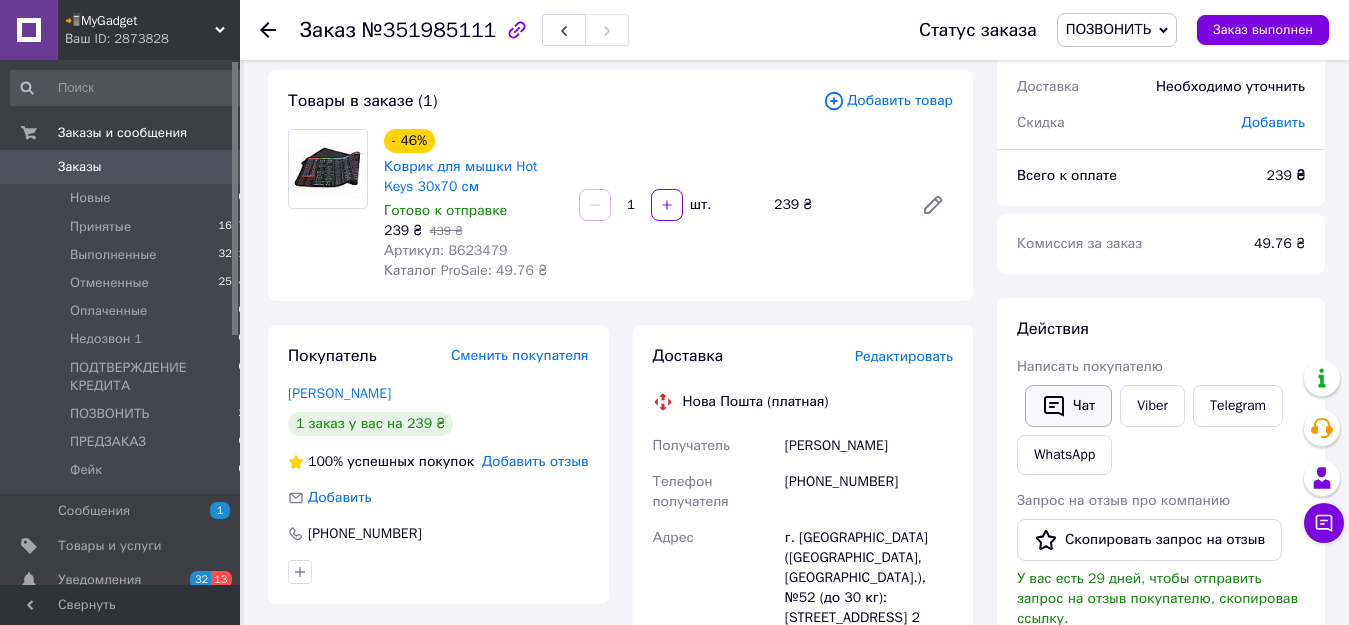 click 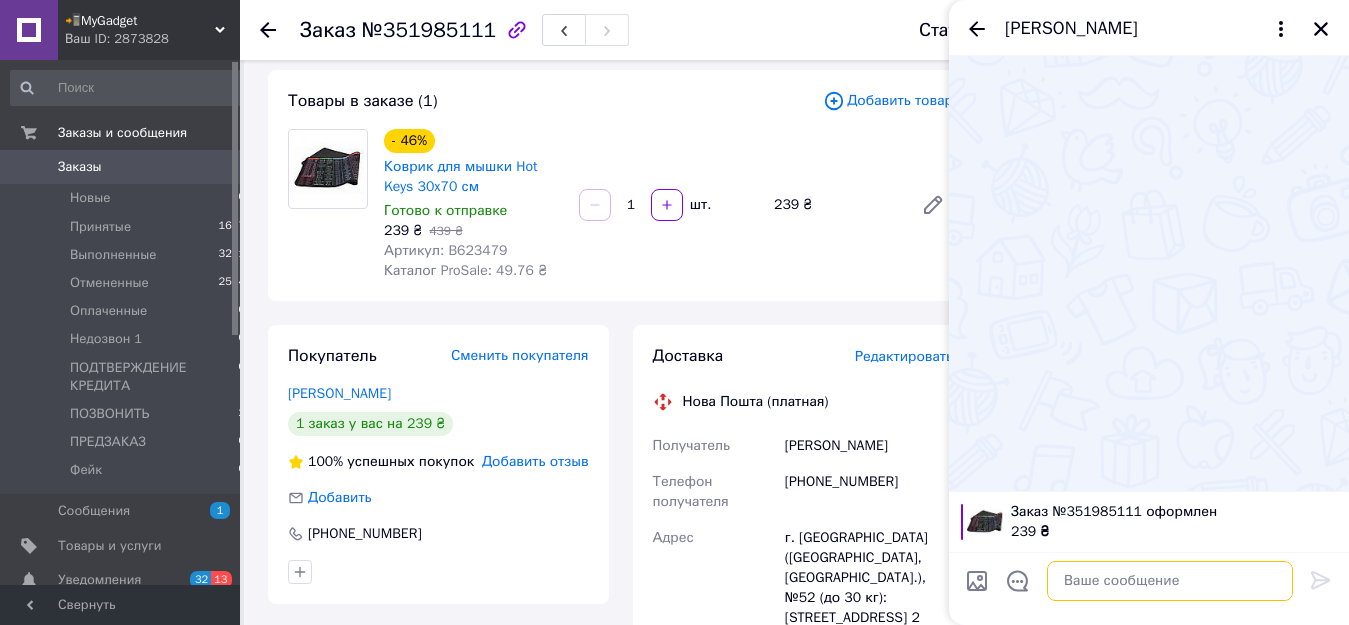 click at bounding box center [1170, 581] 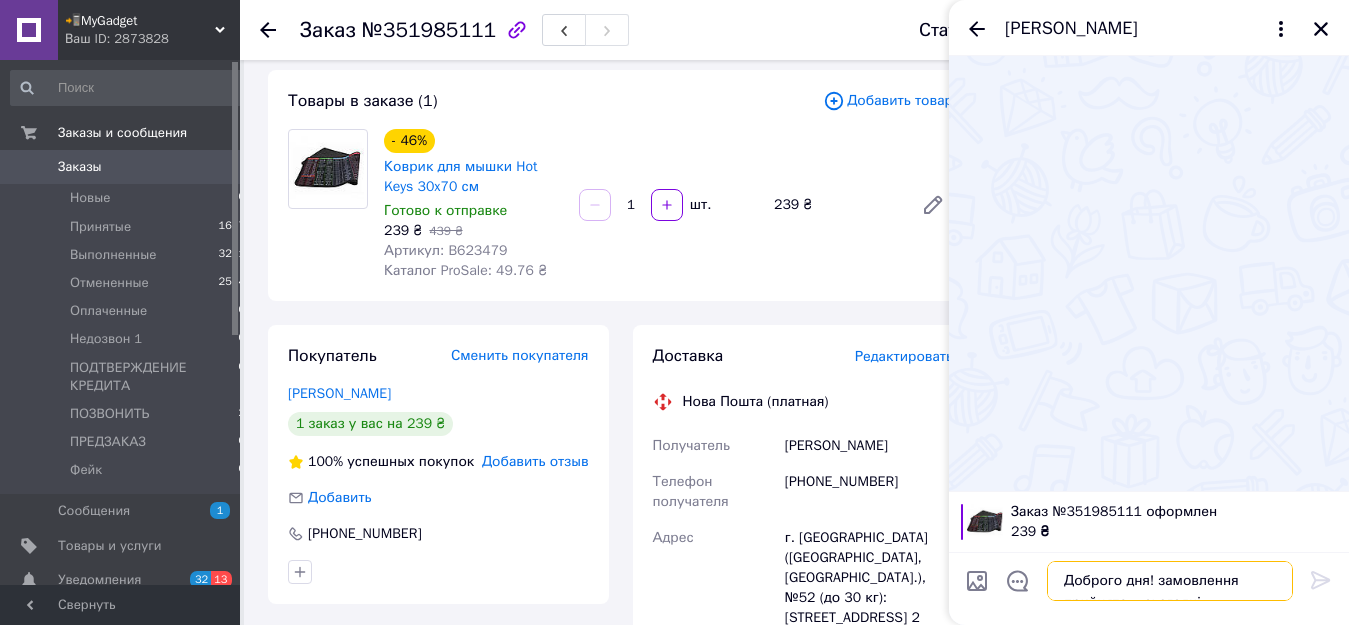scroll, scrollTop: 2, scrollLeft: 0, axis: vertical 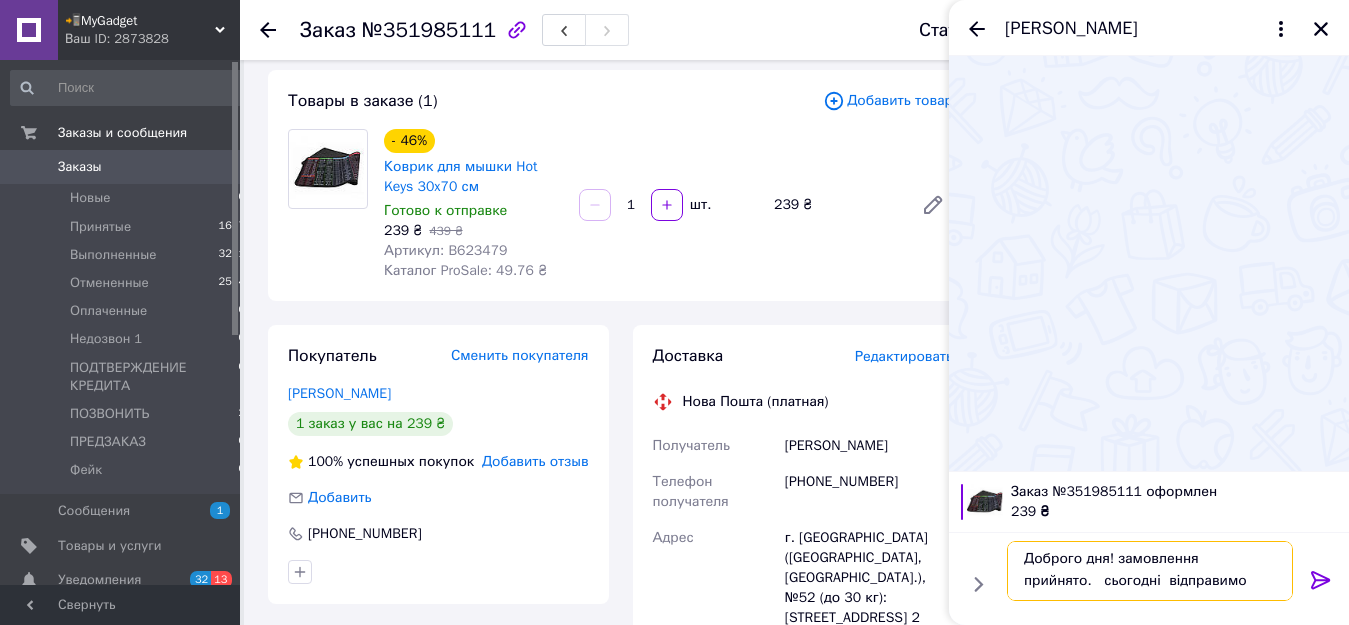 type 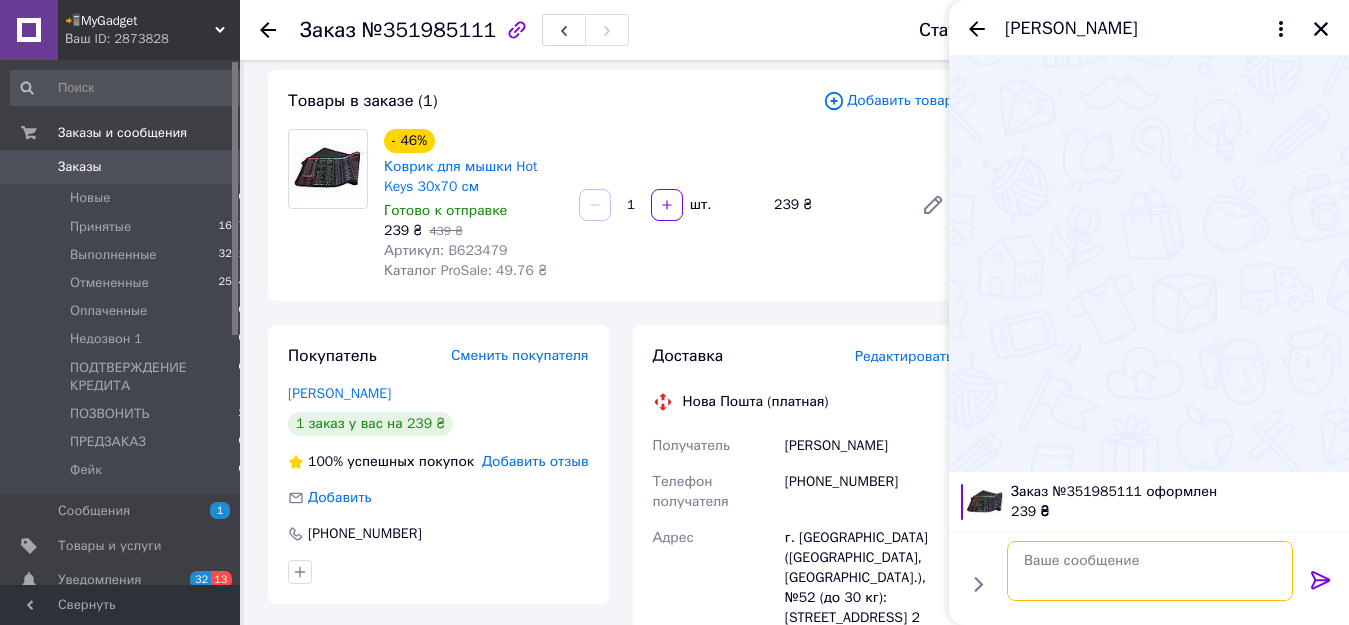 scroll, scrollTop: 0, scrollLeft: 0, axis: both 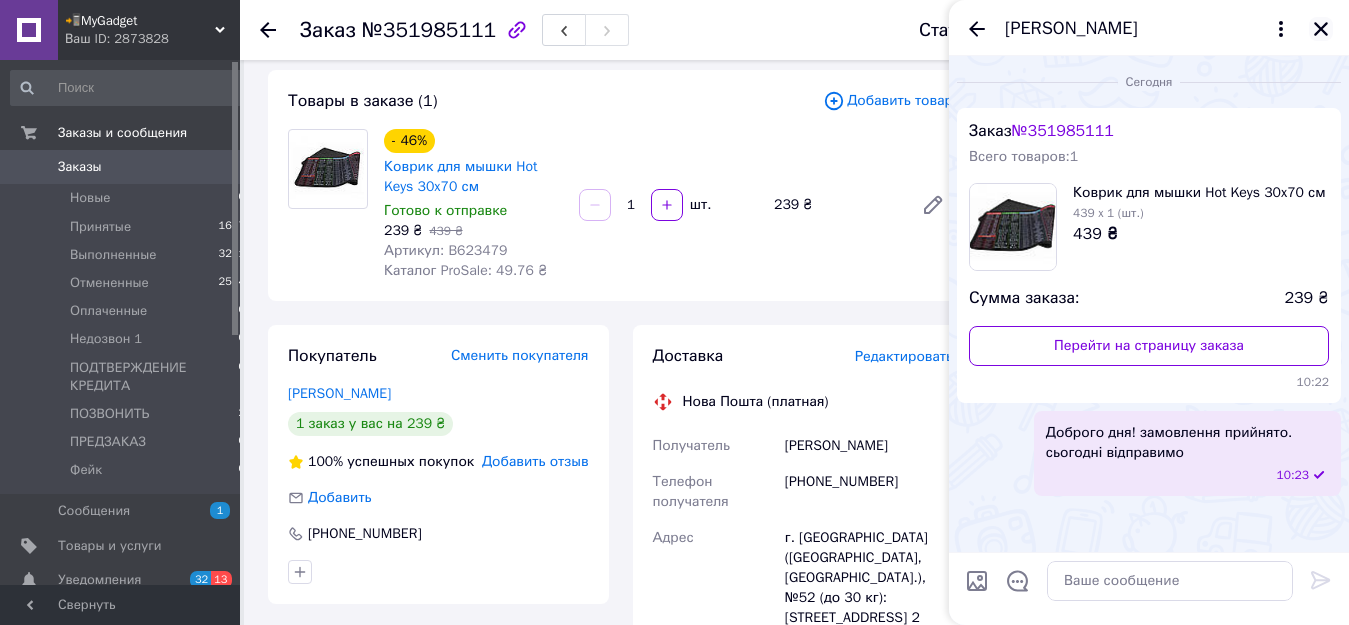 click 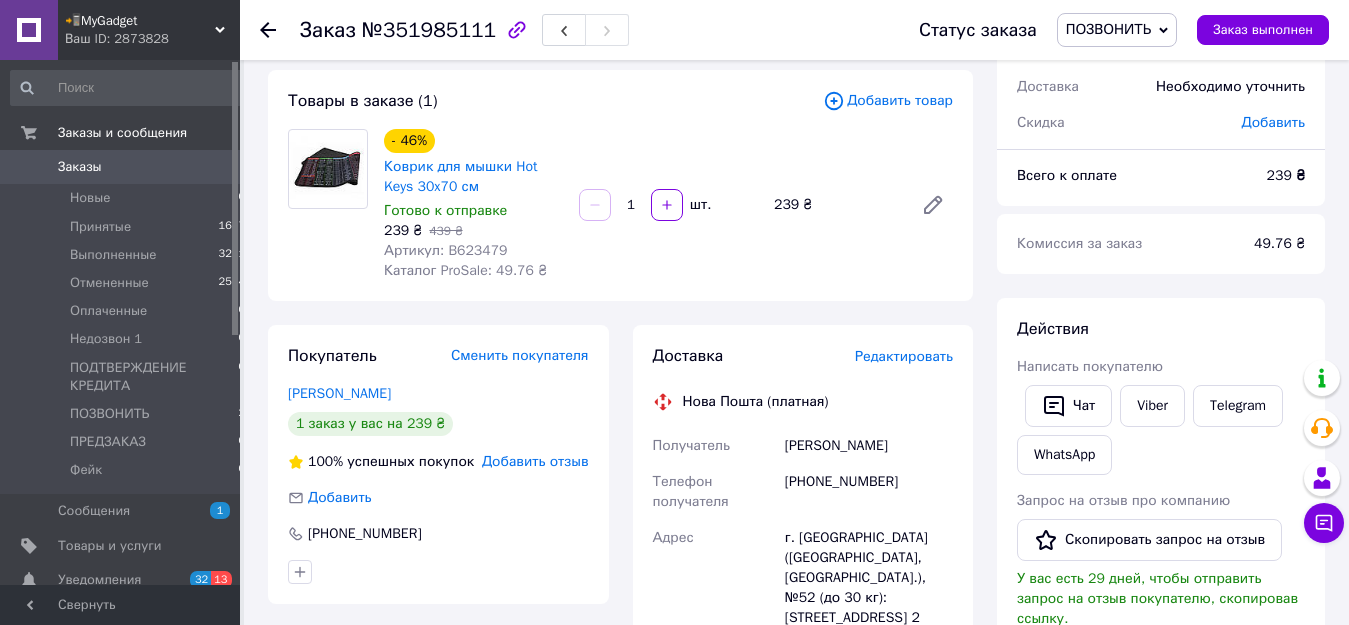 click on "ПОЗВОНИТЬ" at bounding box center [1108, 29] 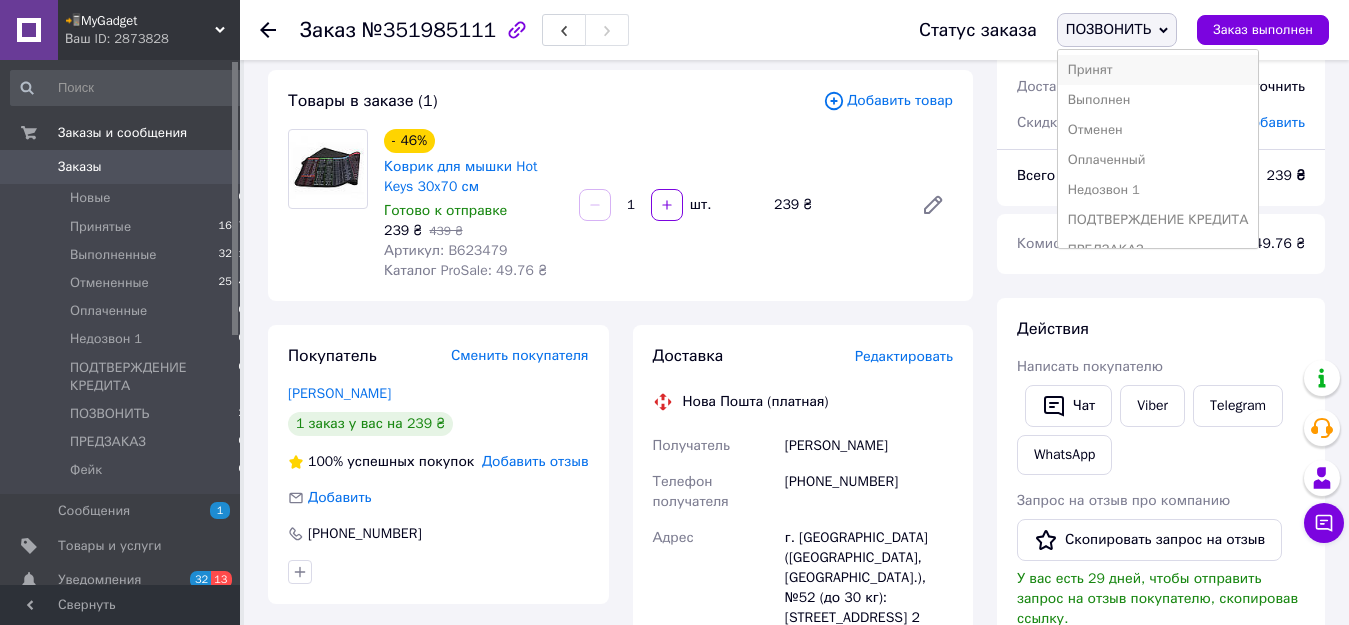 click on "Принят" at bounding box center (1158, 70) 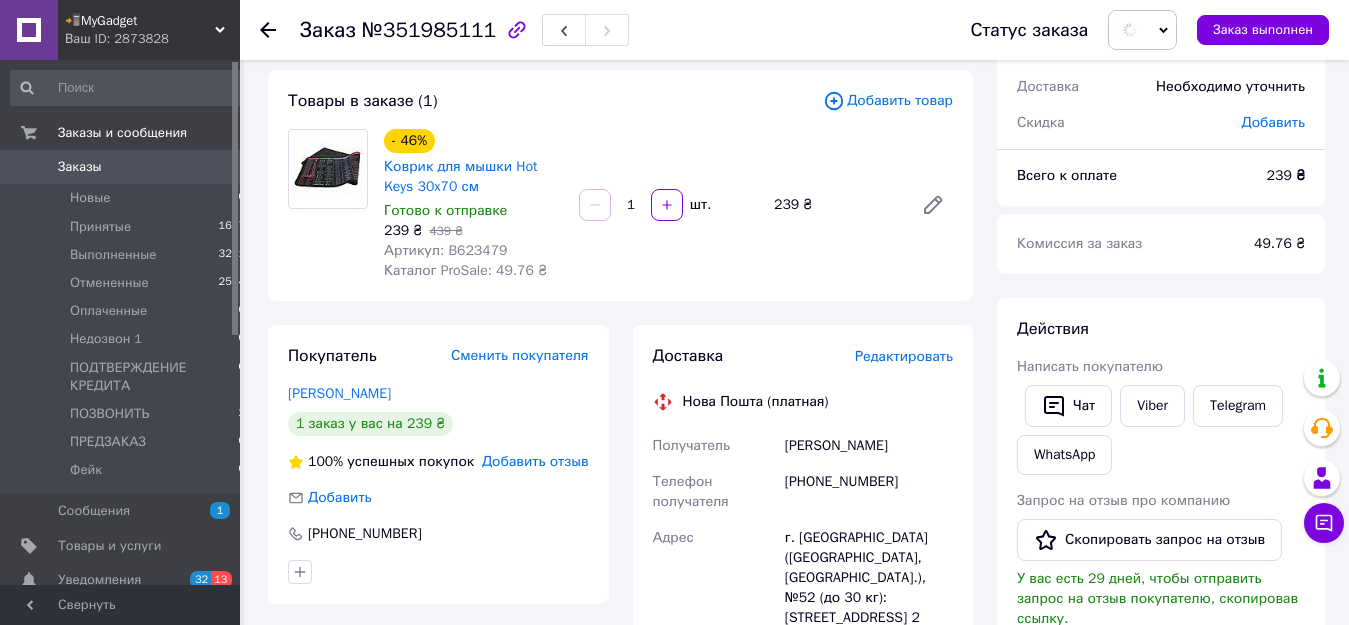 scroll, scrollTop: 306, scrollLeft: 0, axis: vertical 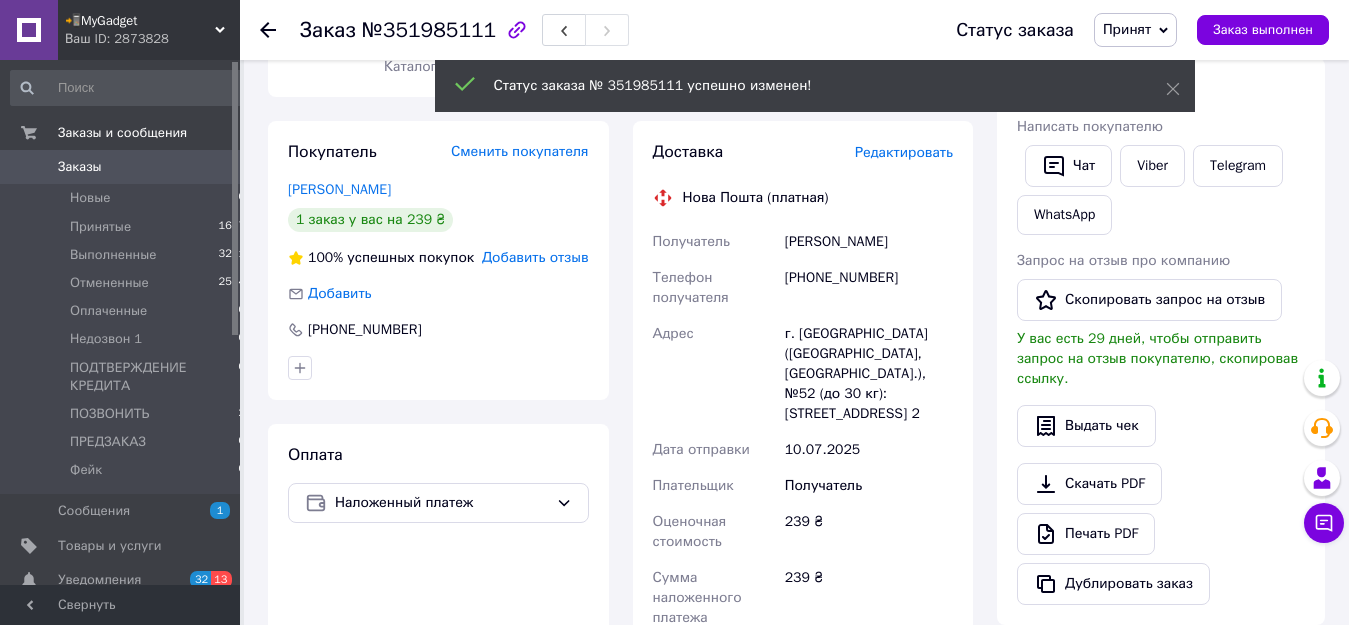click on "[PERSON_NAME]" at bounding box center (869, 242) 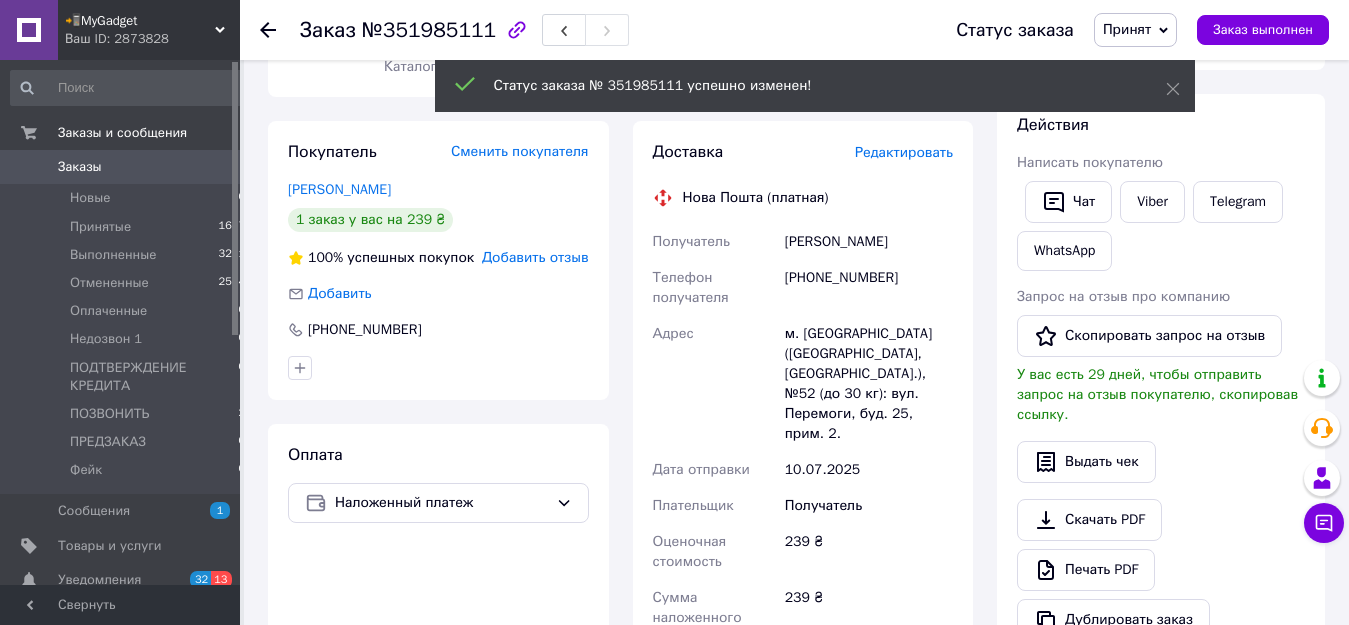 click on "[PERSON_NAME]" at bounding box center [869, 242] 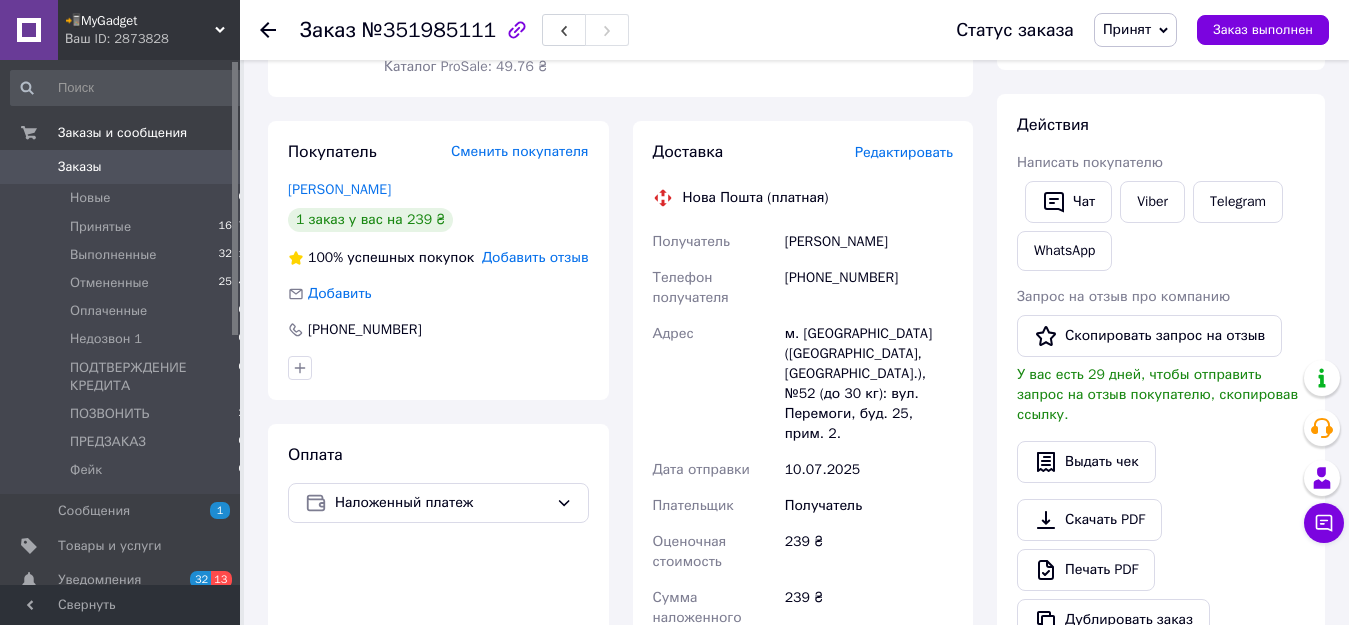 click on "[PHONE_NUMBER]" at bounding box center (869, 288) 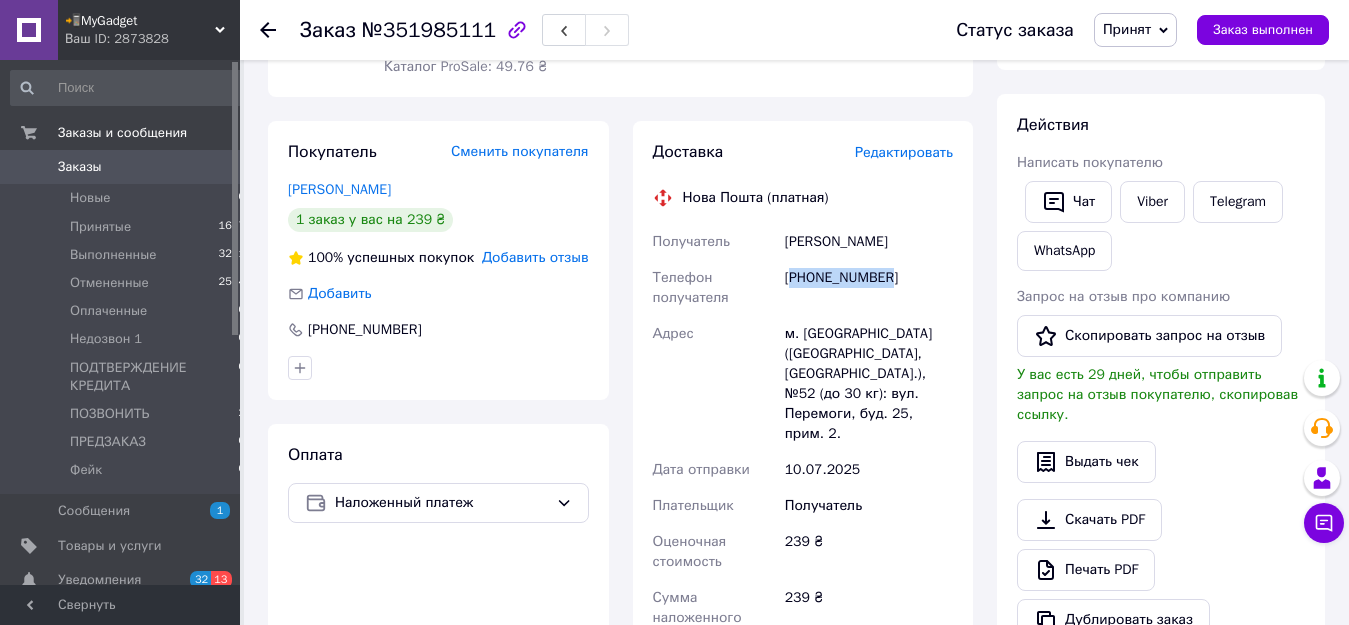 click on "[PHONE_NUMBER]" at bounding box center [869, 288] 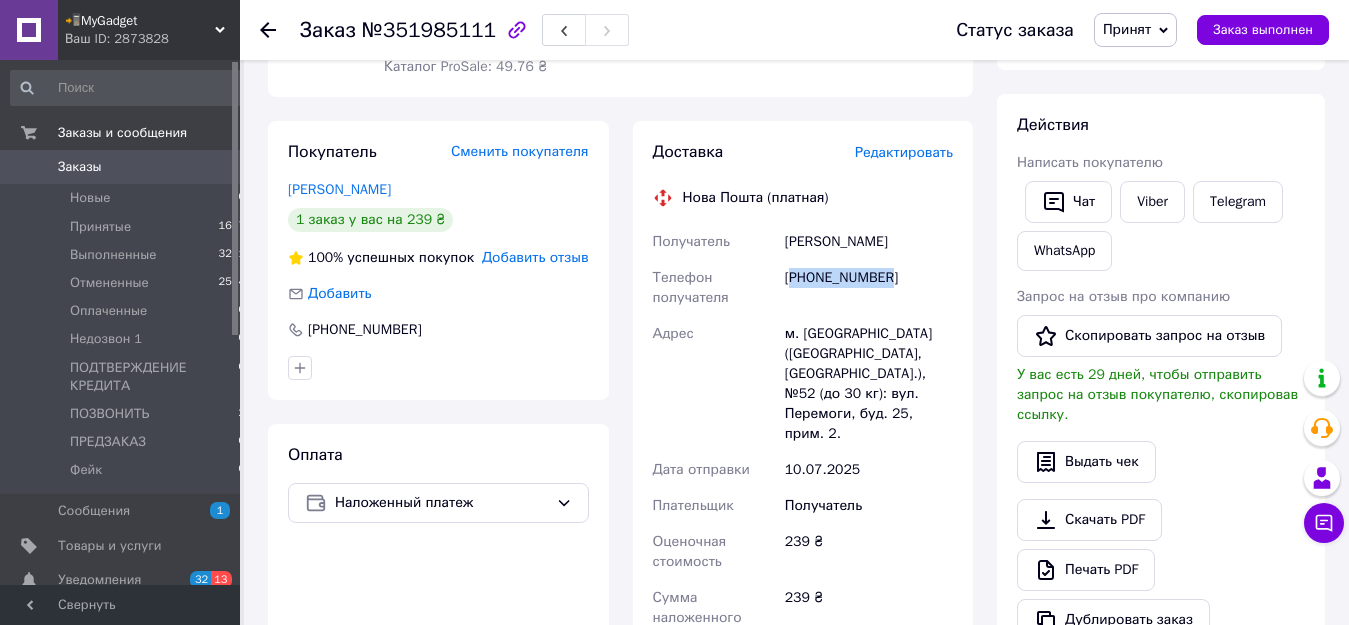 scroll, scrollTop: 0, scrollLeft: 0, axis: both 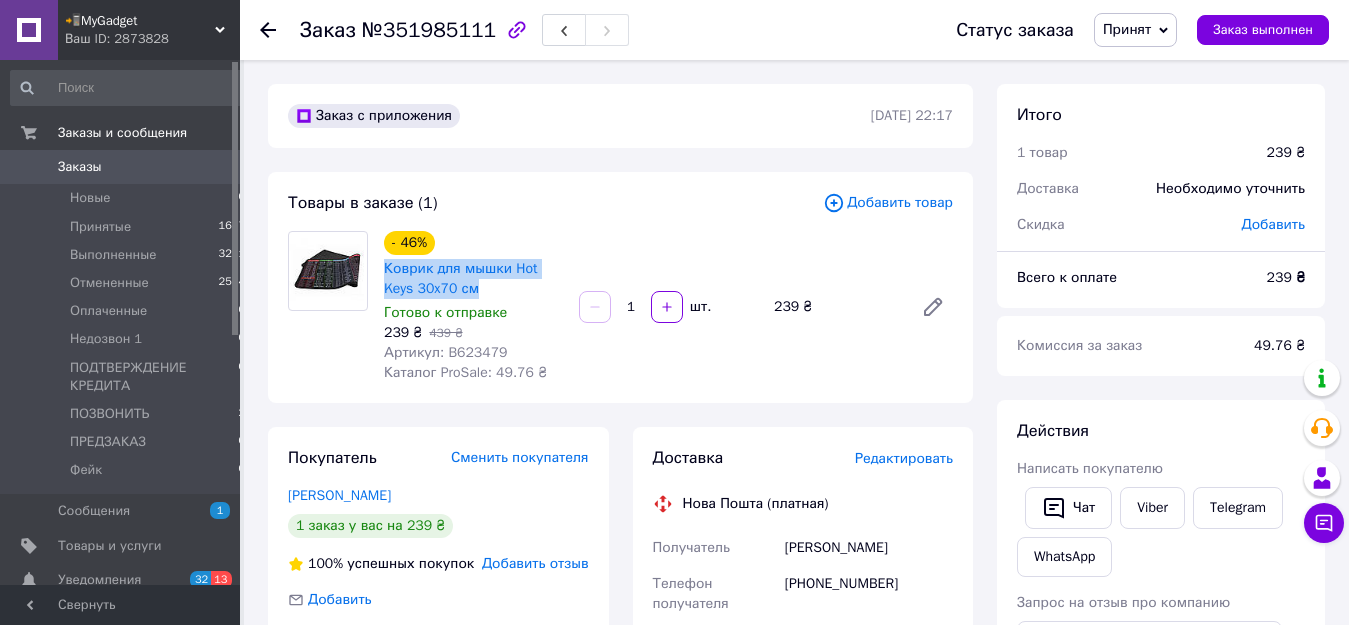 drag, startPoint x: 382, startPoint y: 267, endPoint x: 486, endPoint y: 284, distance: 105.380264 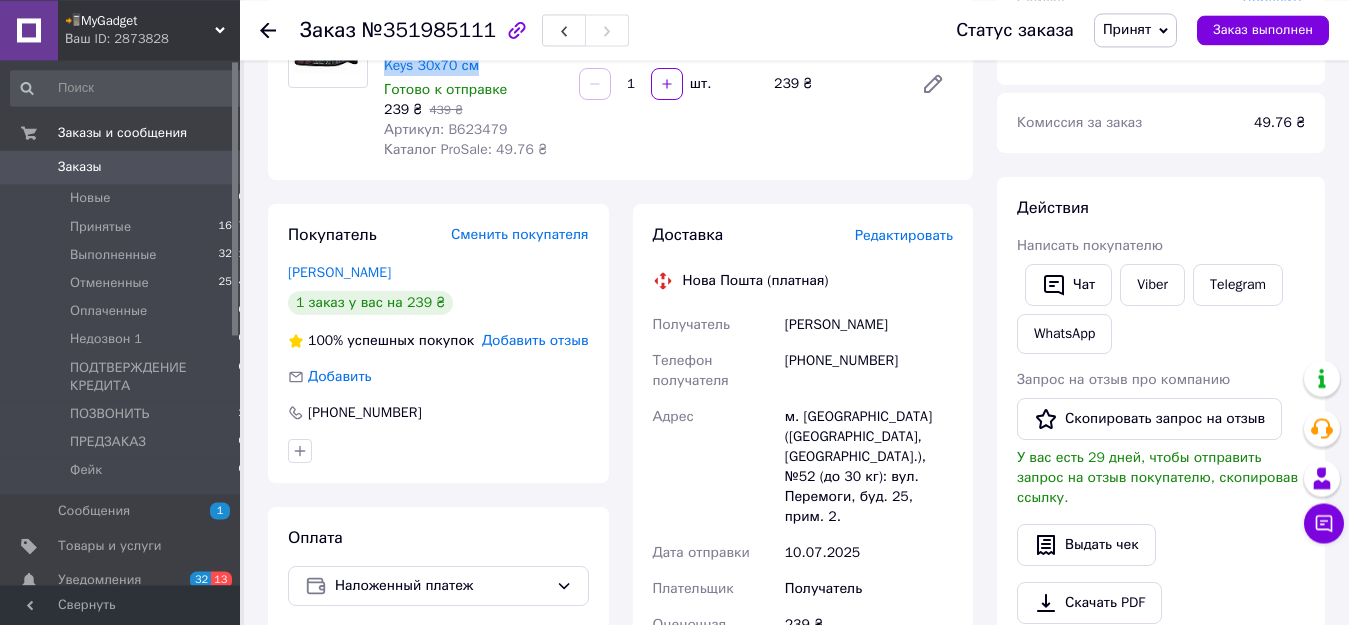 scroll, scrollTop: 510, scrollLeft: 0, axis: vertical 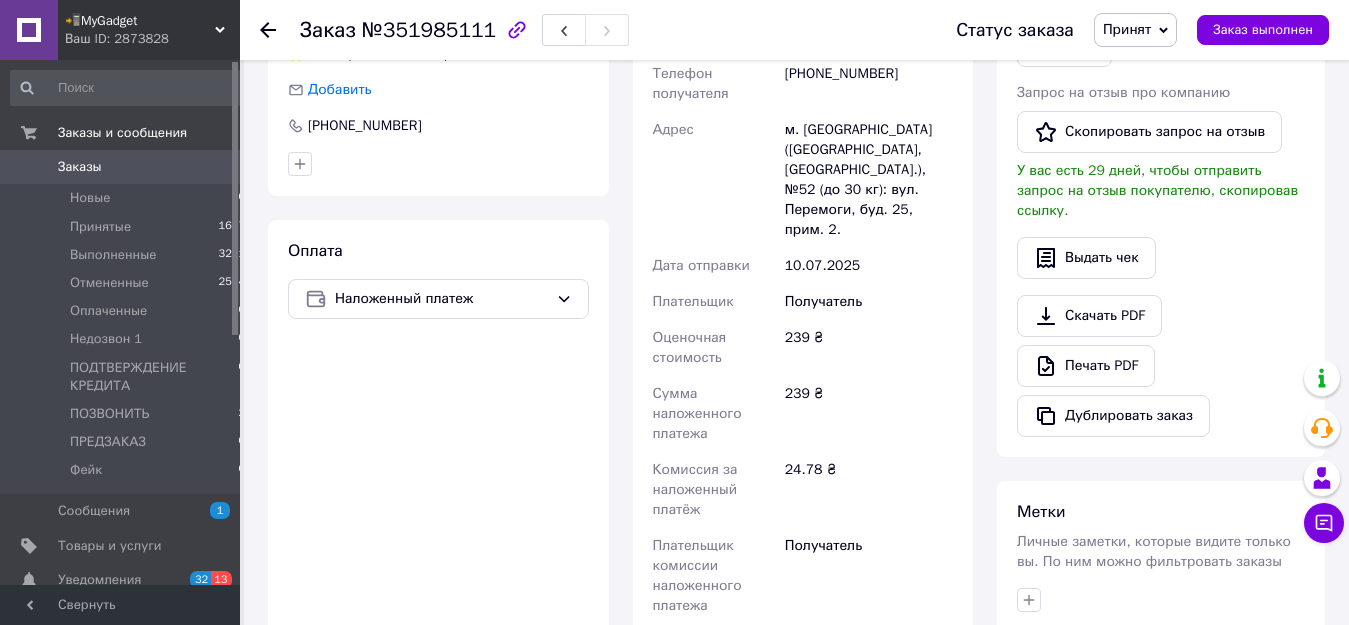 click on "м. [GEOGRAPHIC_DATA] ([GEOGRAPHIC_DATA], [GEOGRAPHIC_DATA].), №52 (до 30 кг): вул. Перемоги, буд. 25, прим. 2." at bounding box center [869, 180] 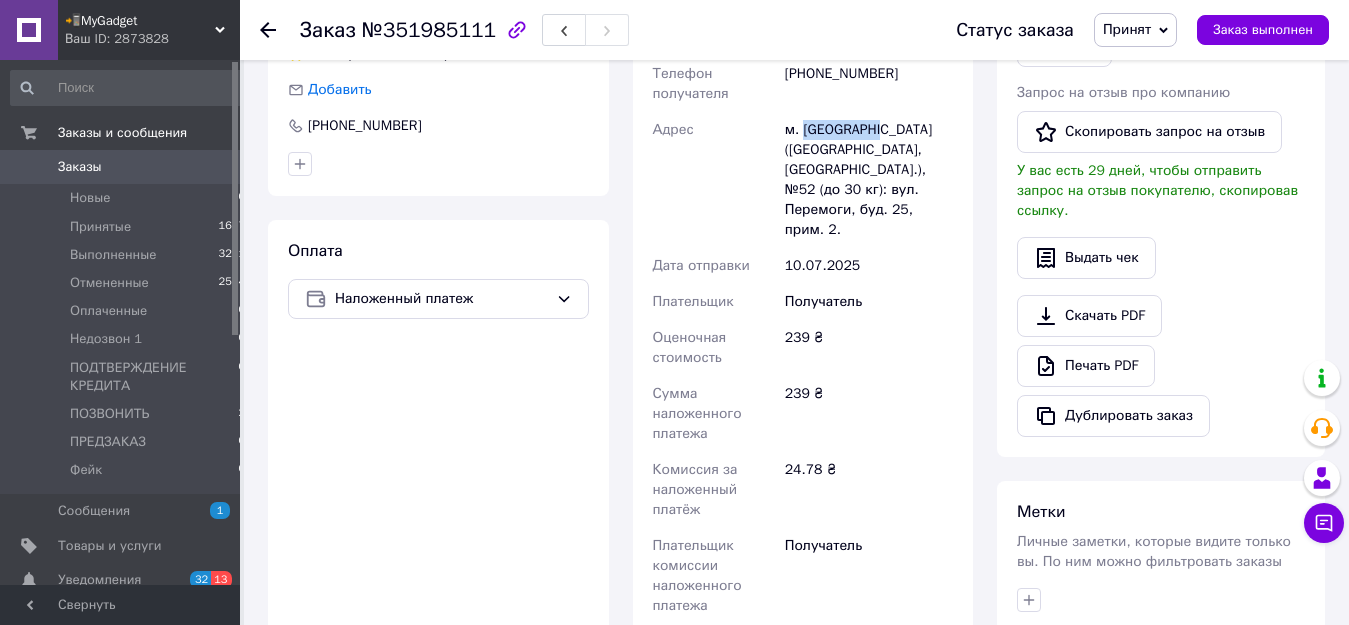 click on "м. [GEOGRAPHIC_DATA] ([GEOGRAPHIC_DATA], [GEOGRAPHIC_DATA].), №52 (до 30 кг): вул. Перемоги, буд. 25, прим. 2." at bounding box center [869, 180] 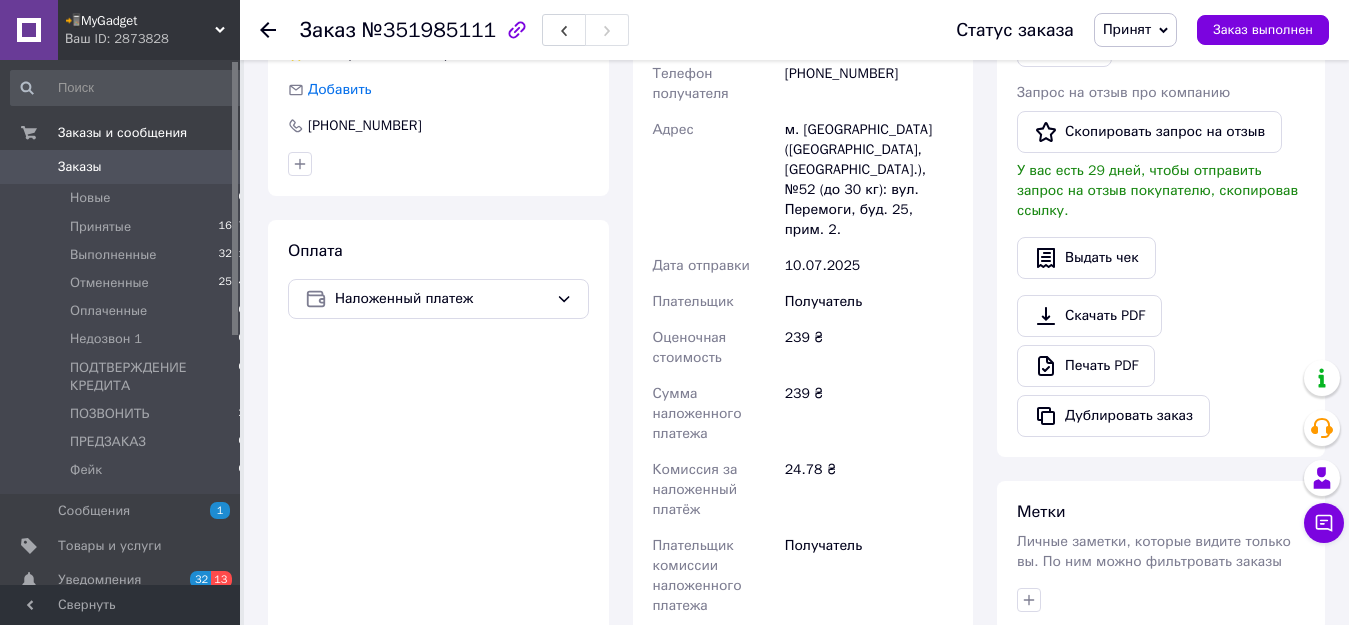 click on "м. [GEOGRAPHIC_DATA] ([GEOGRAPHIC_DATA], [GEOGRAPHIC_DATA].), №52 (до 30 кг): вул. Перемоги, буд. 25, прим. 2." at bounding box center (869, 180) 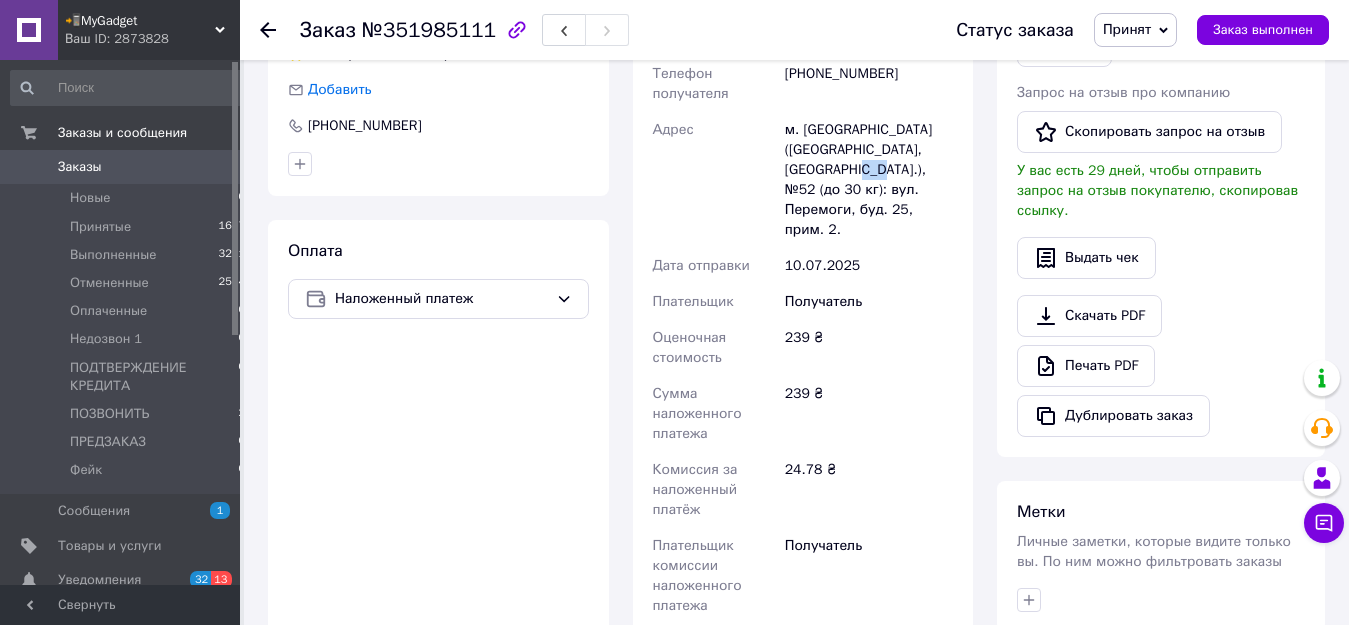 click on "м. [GEOGRAPHIC_DATA] ([GEOGRAPHIC_DATA], [GEOGRAPHIC_DATA].), №52 (до 30 кг): вул. Перемоги, буд. 25, прим. 2." at bounding box center (869, 180) 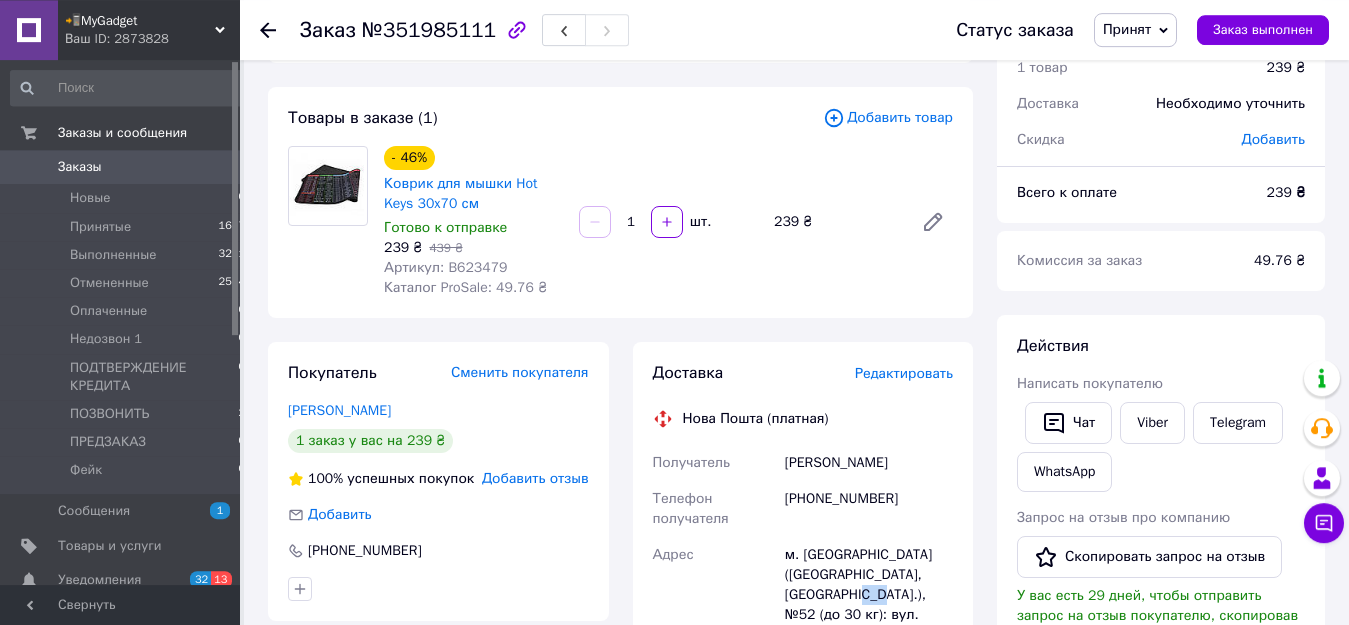 scroll, scrollTop: 0, scrollLeft: 0, axis: both 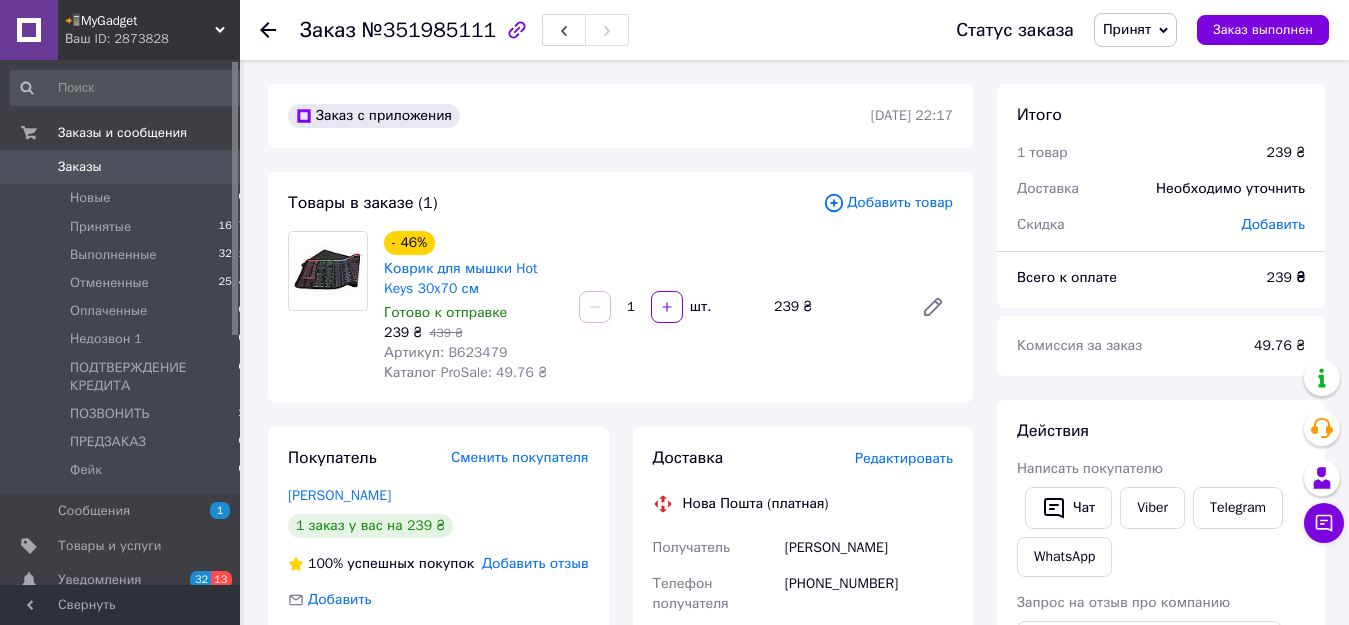 click 